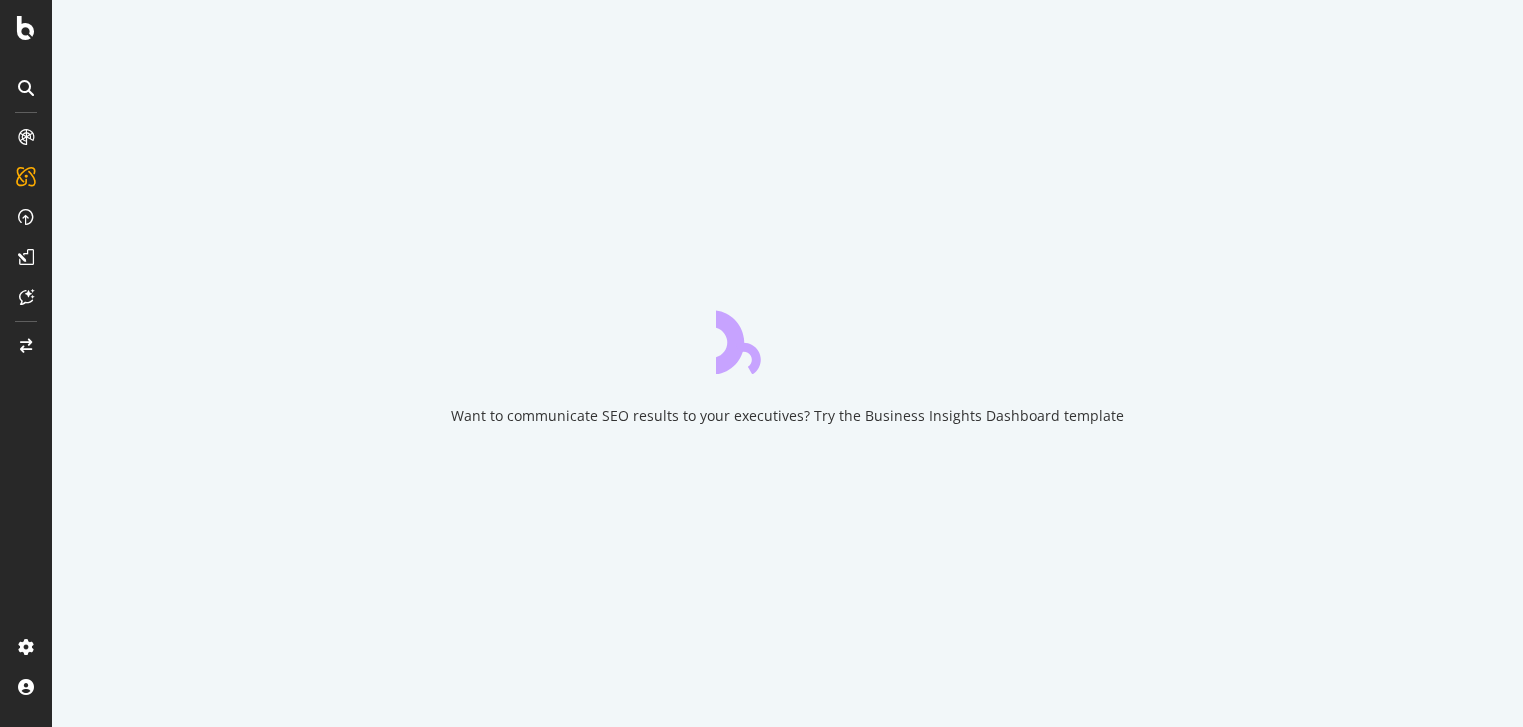 scroll, scrollTop: 0, scrollLeft: 0, axis: both 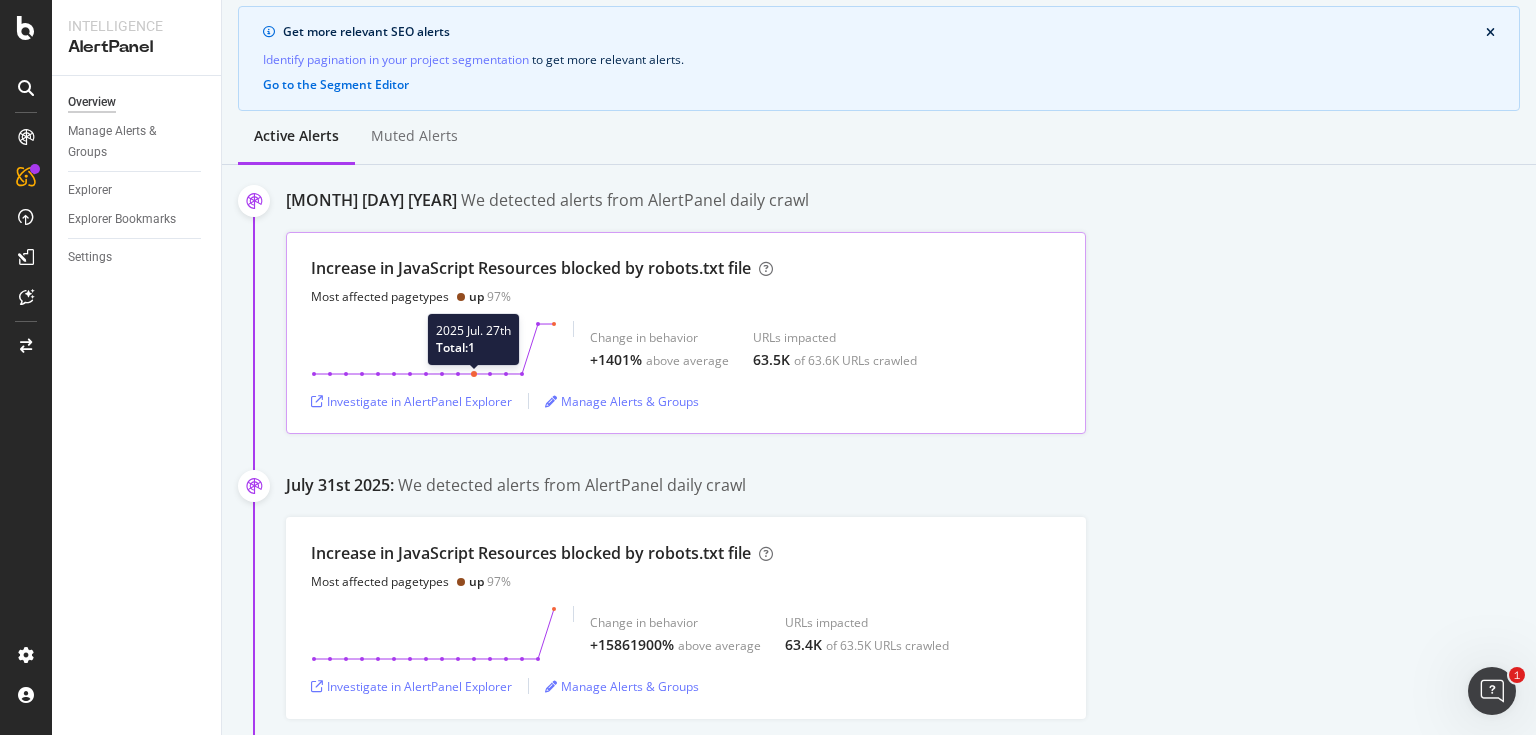 click 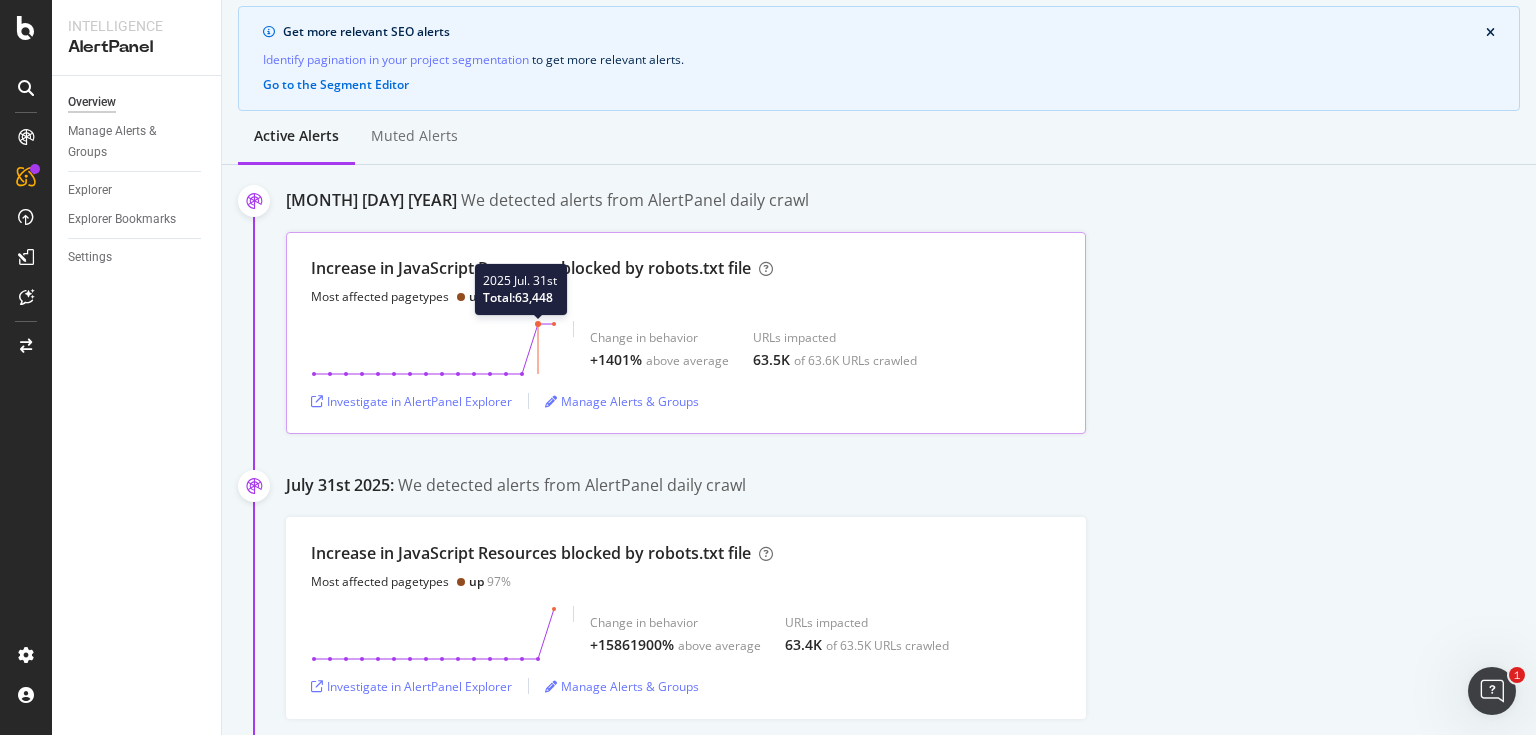 click 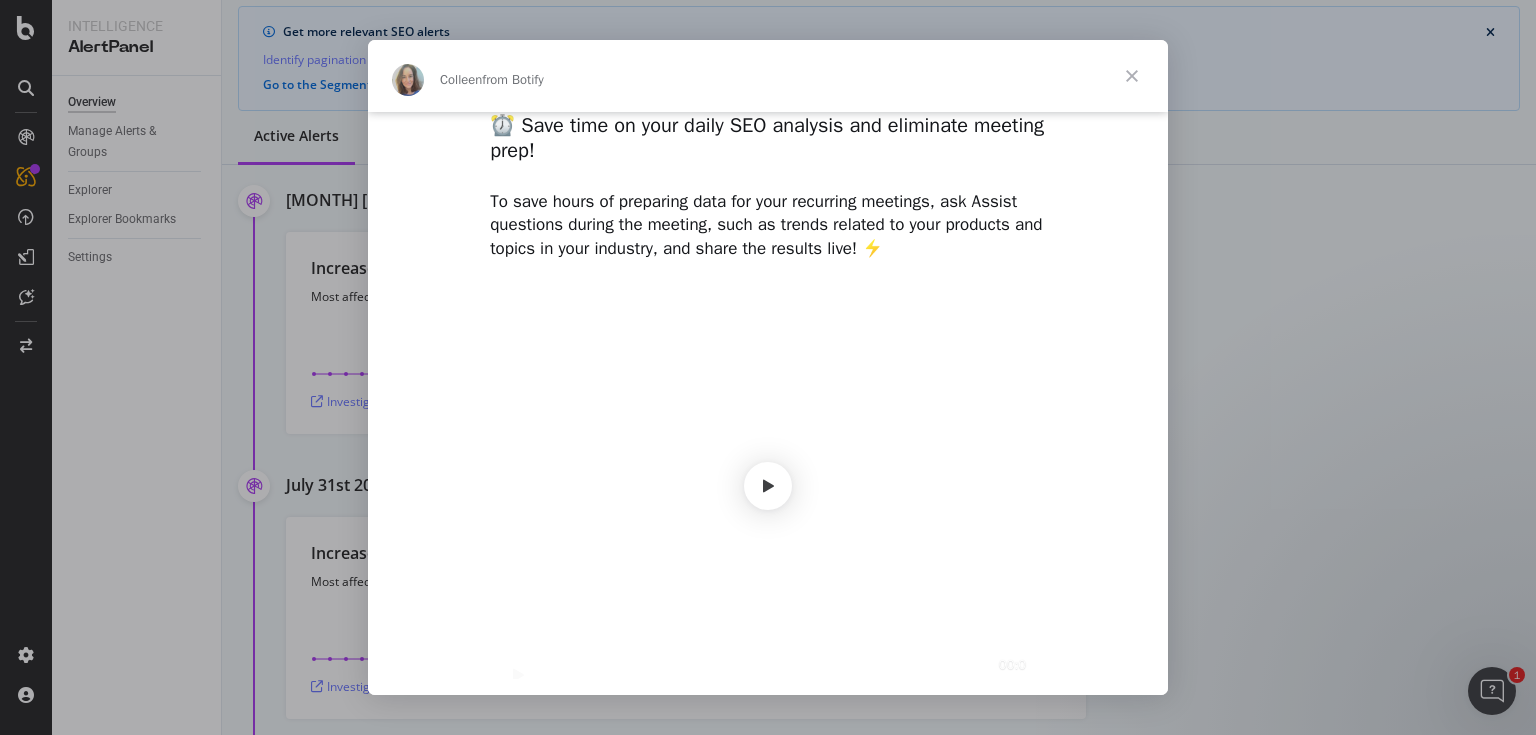 scroll, scrollTop: 0, scrollLeft: 0, axis: both 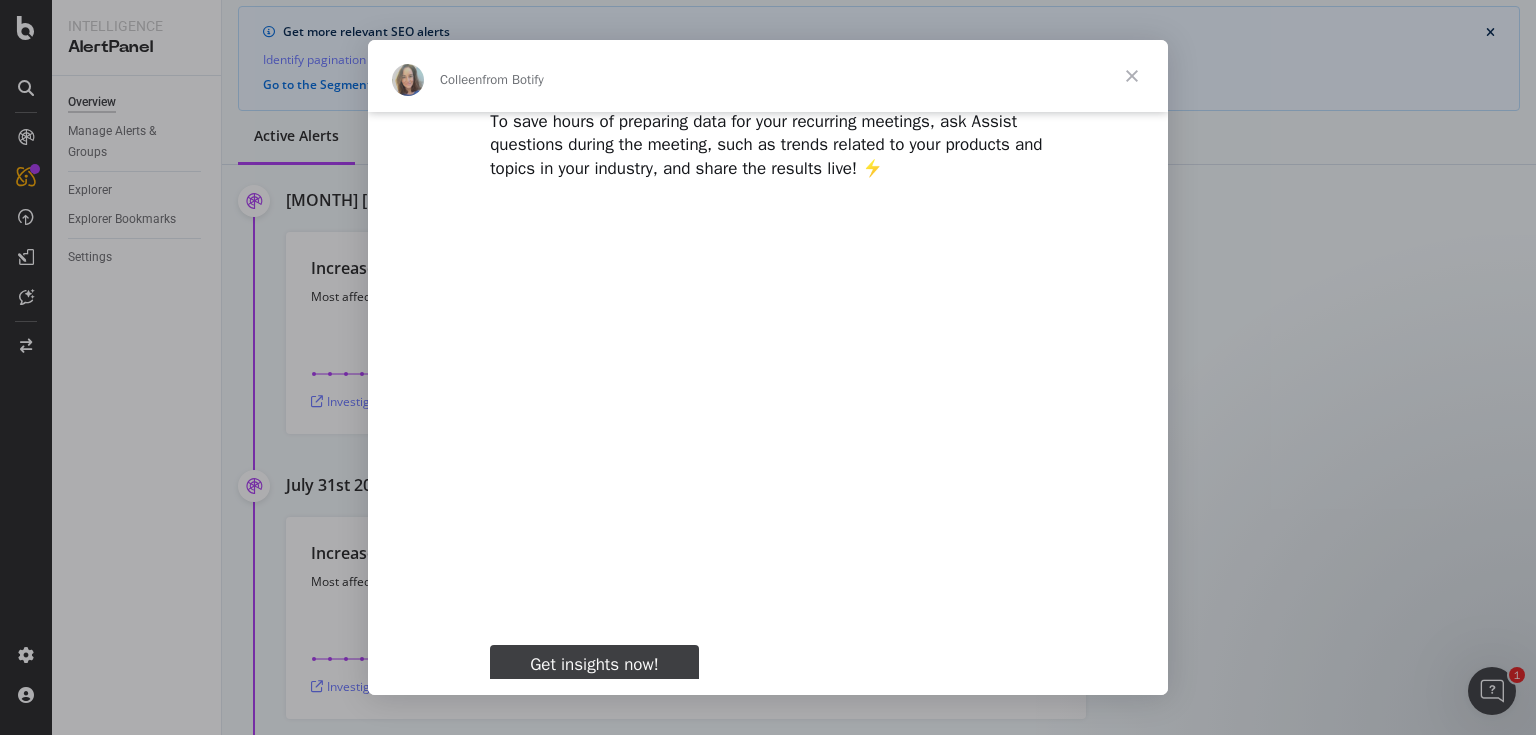 type on "48213" 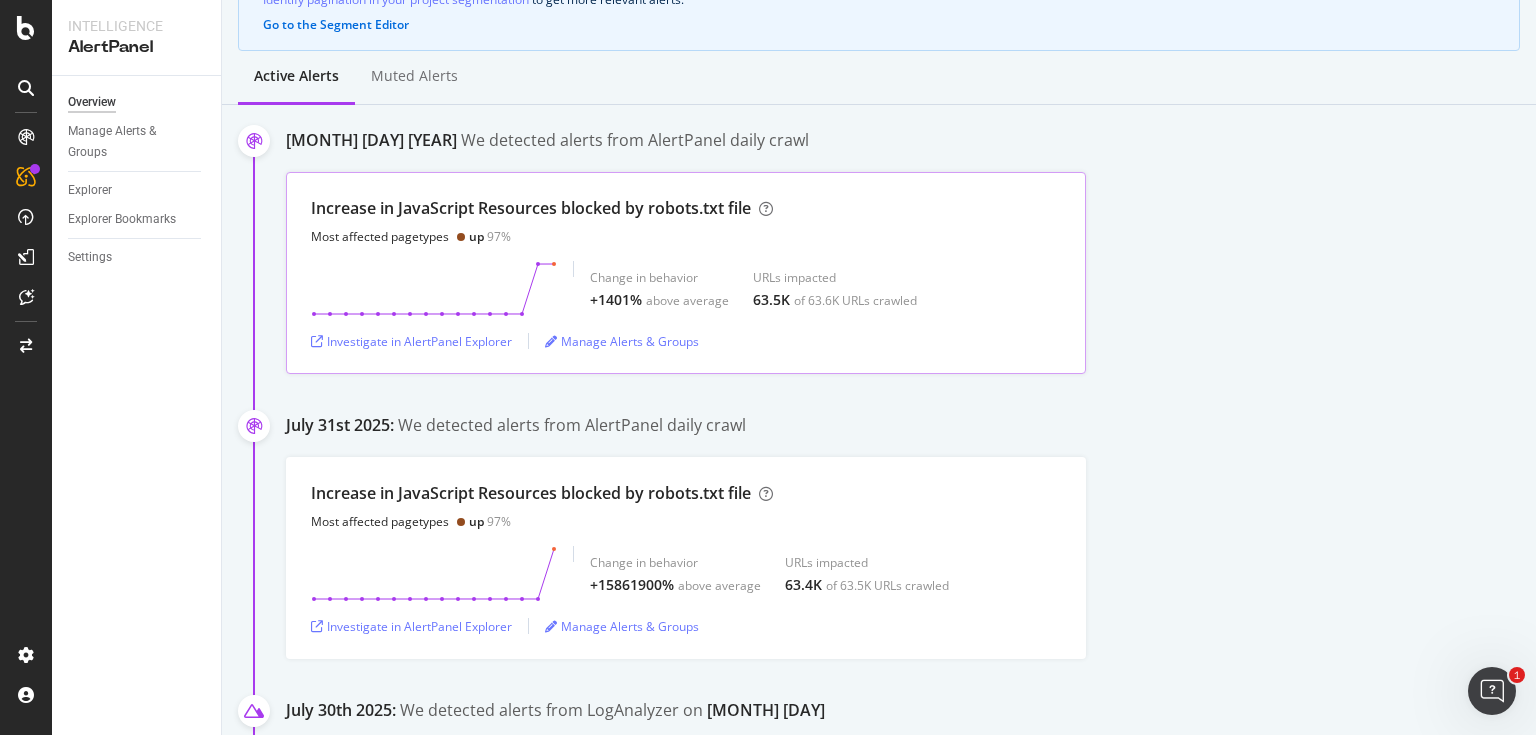 scroll, scrollTop: 240, scrollLeft: 0, axis: vertical 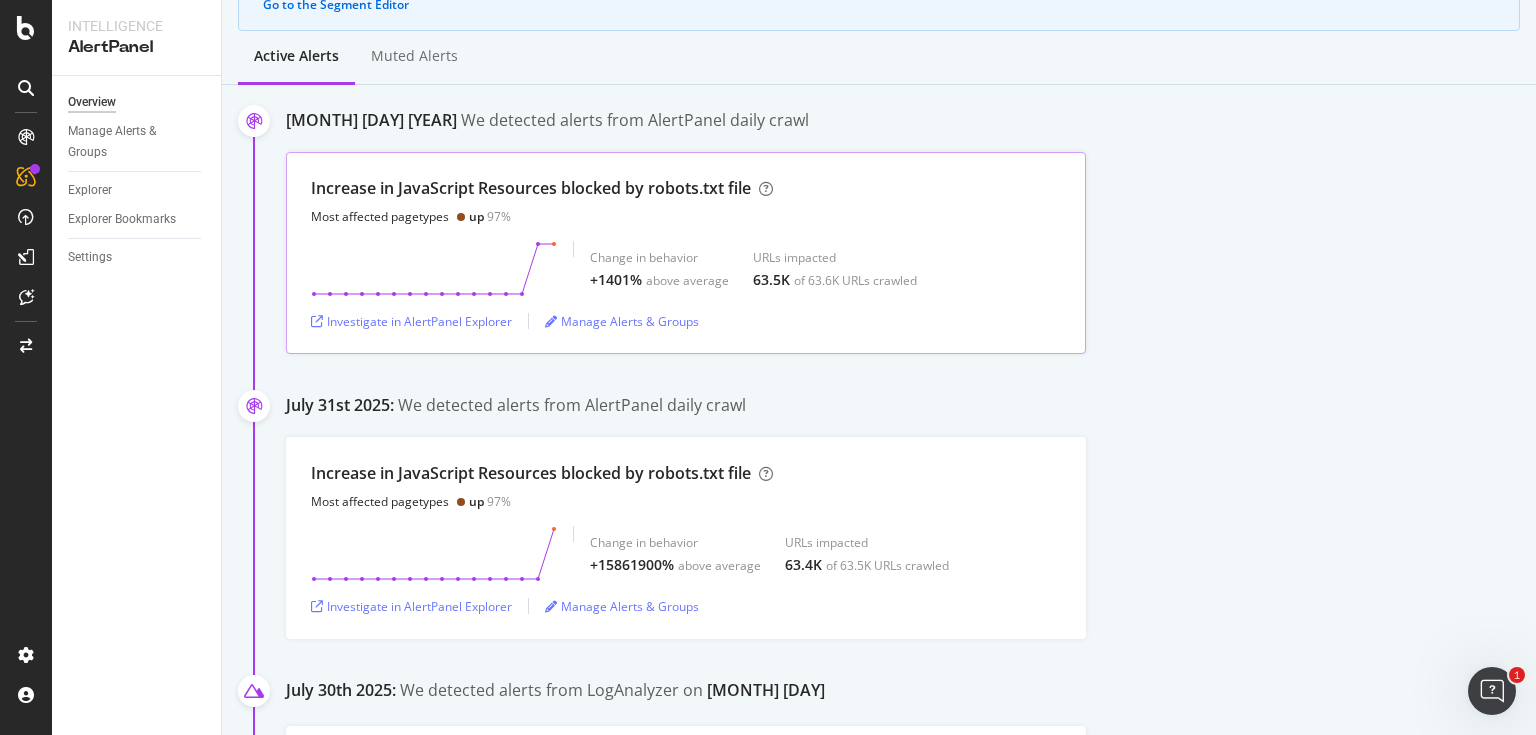 click on "URLs impacted" at bounding box center (835, 257) 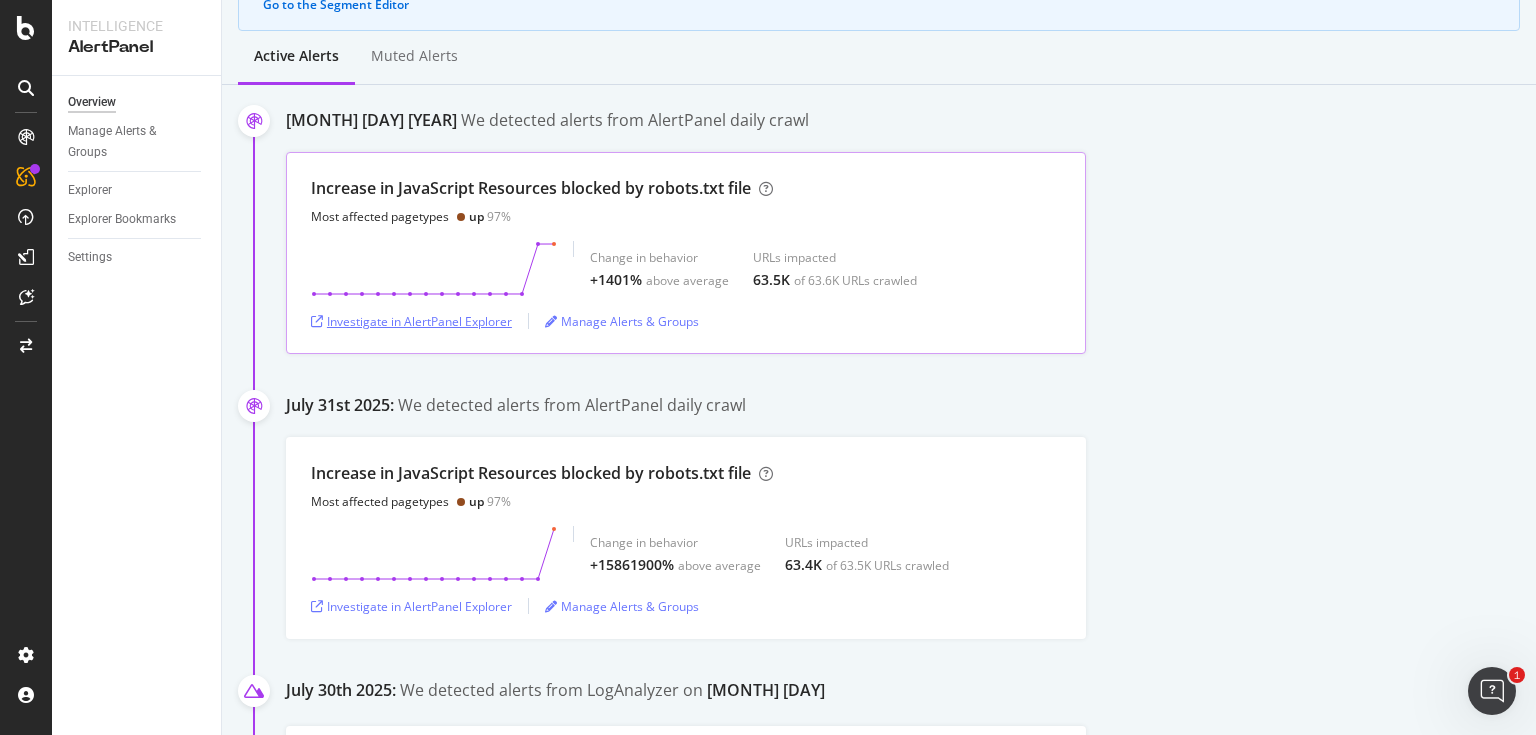 click on "Investigate in AlertPanel Explorer" at bounding box center [411, 321] 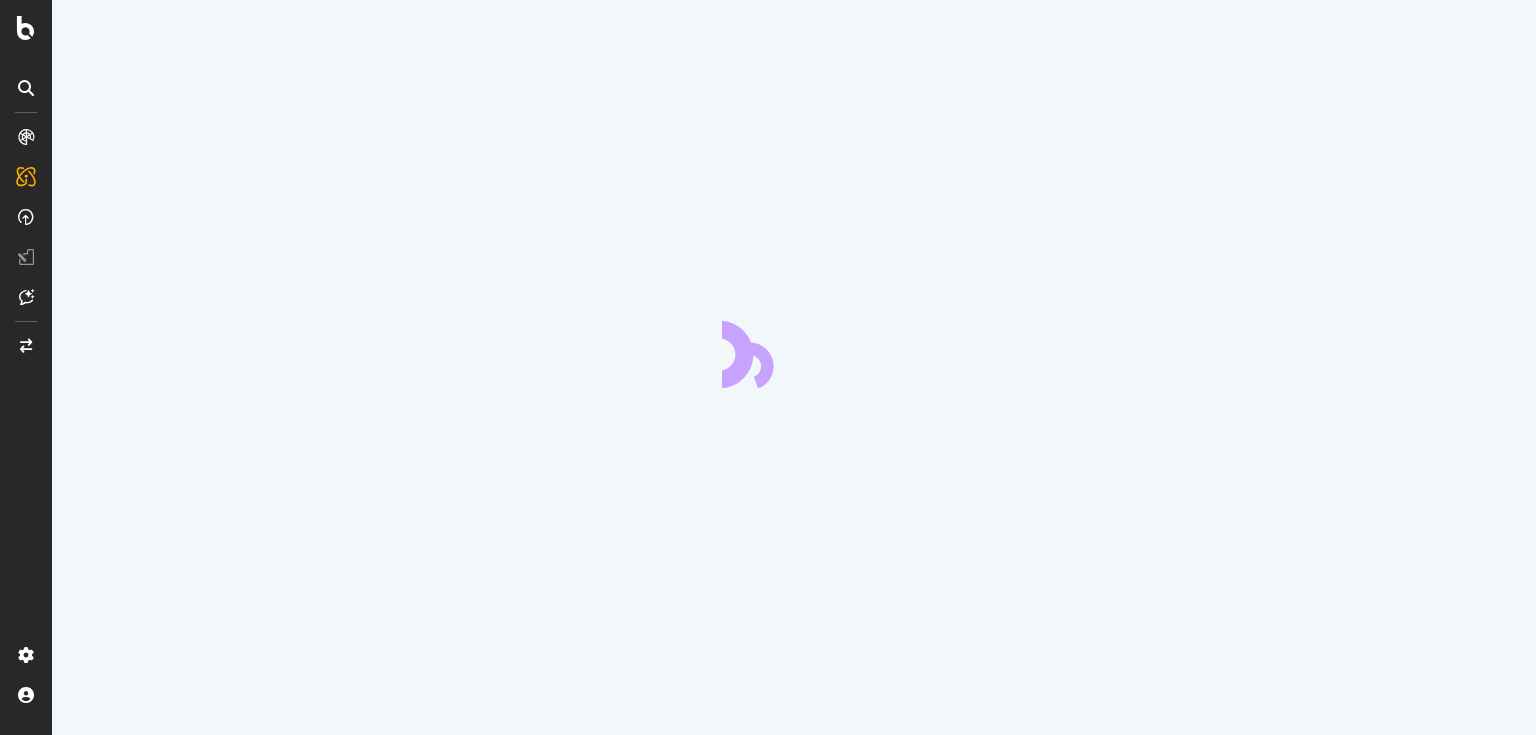 scroll, scrollTop: 0, scrollLeft: 0, axis: both 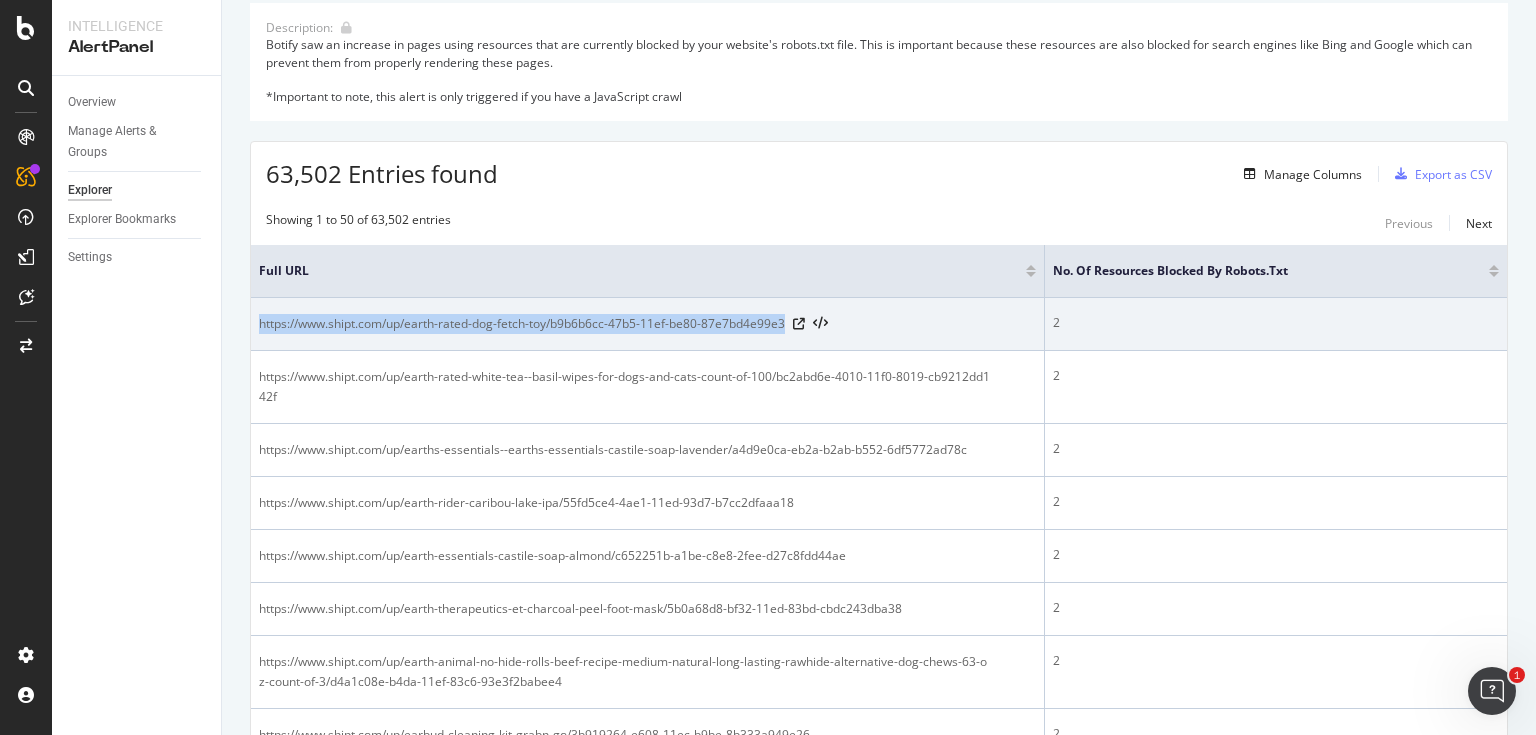 drag, startPoint x: 251, startPoint y: 320, endPoint x: 789, endPoint y: 347, distance: 538.67706 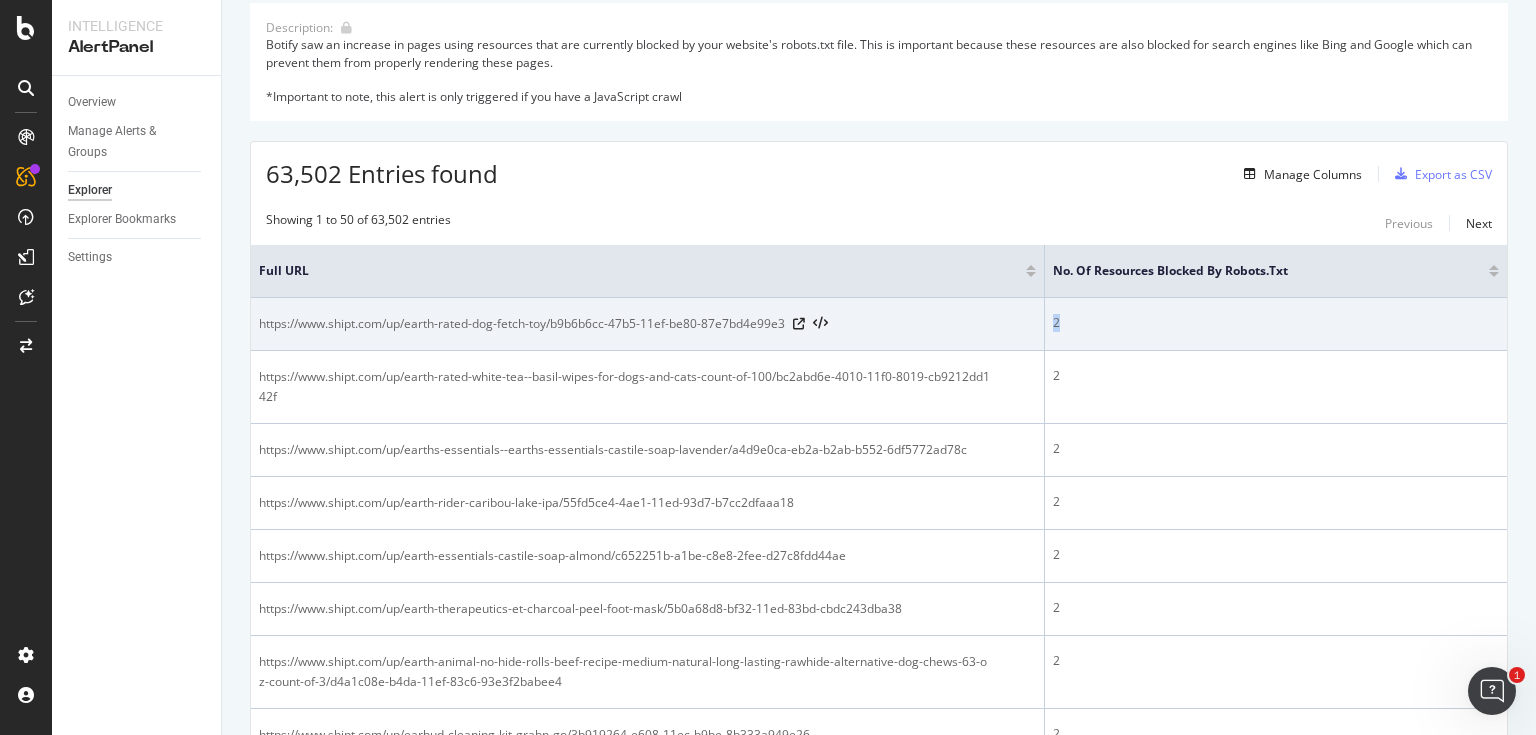 drag, startPoint x: 1047, startPoint y: 328, endPoint x: 1033, endPoint y: 324, distance: 14.56022 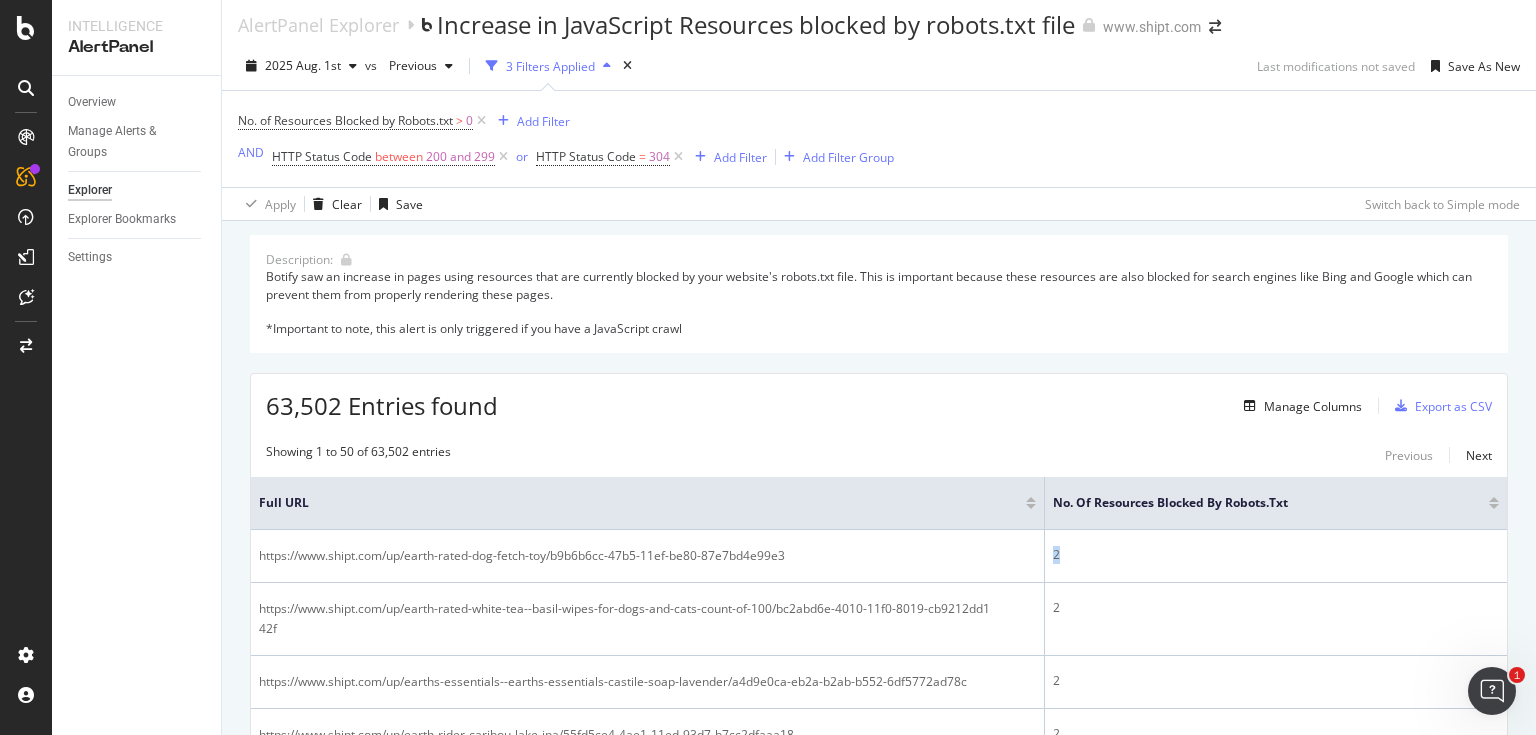 scroll, scrollTop: 0, scrollLeft: 0, axis: both 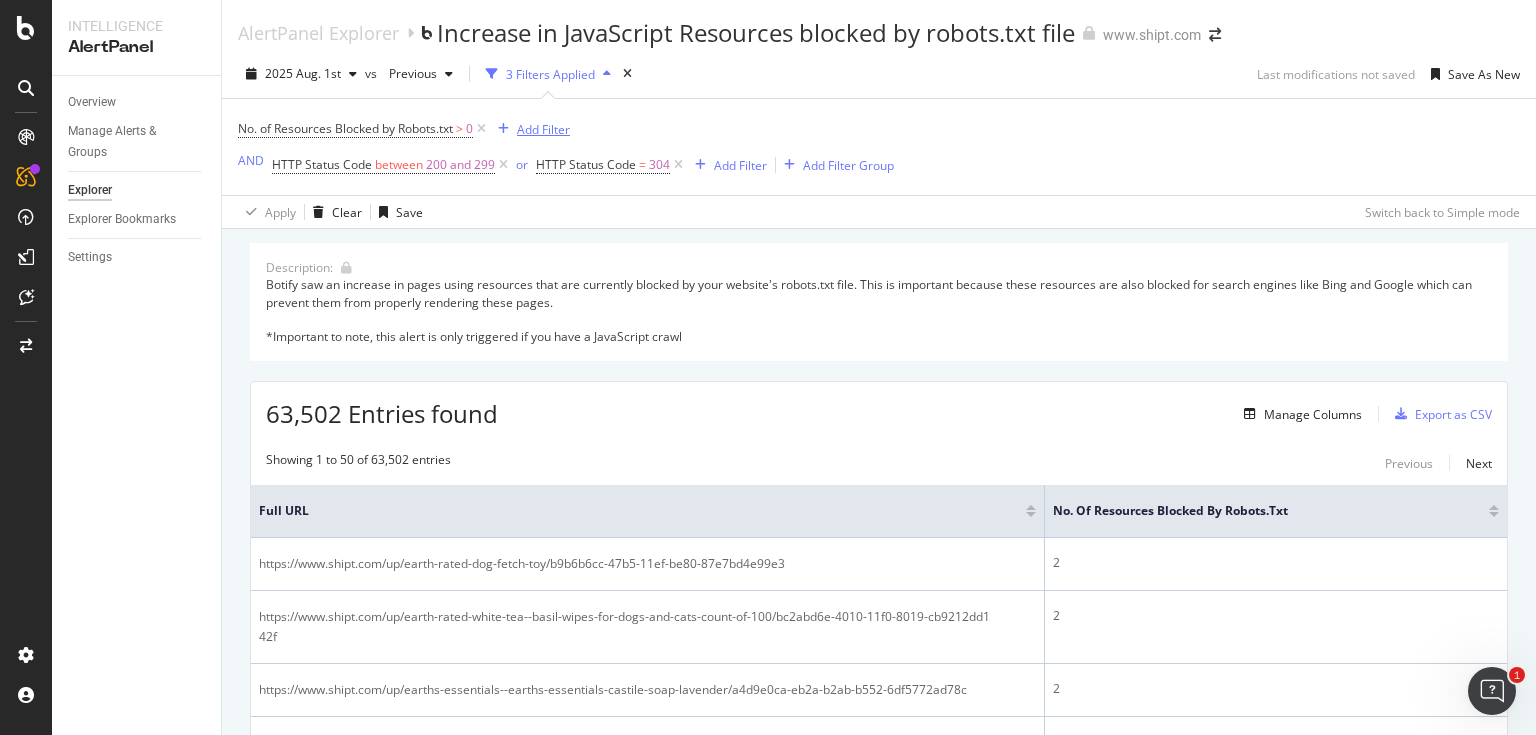 click on "Add Filter" at bounding box center (543, 129) 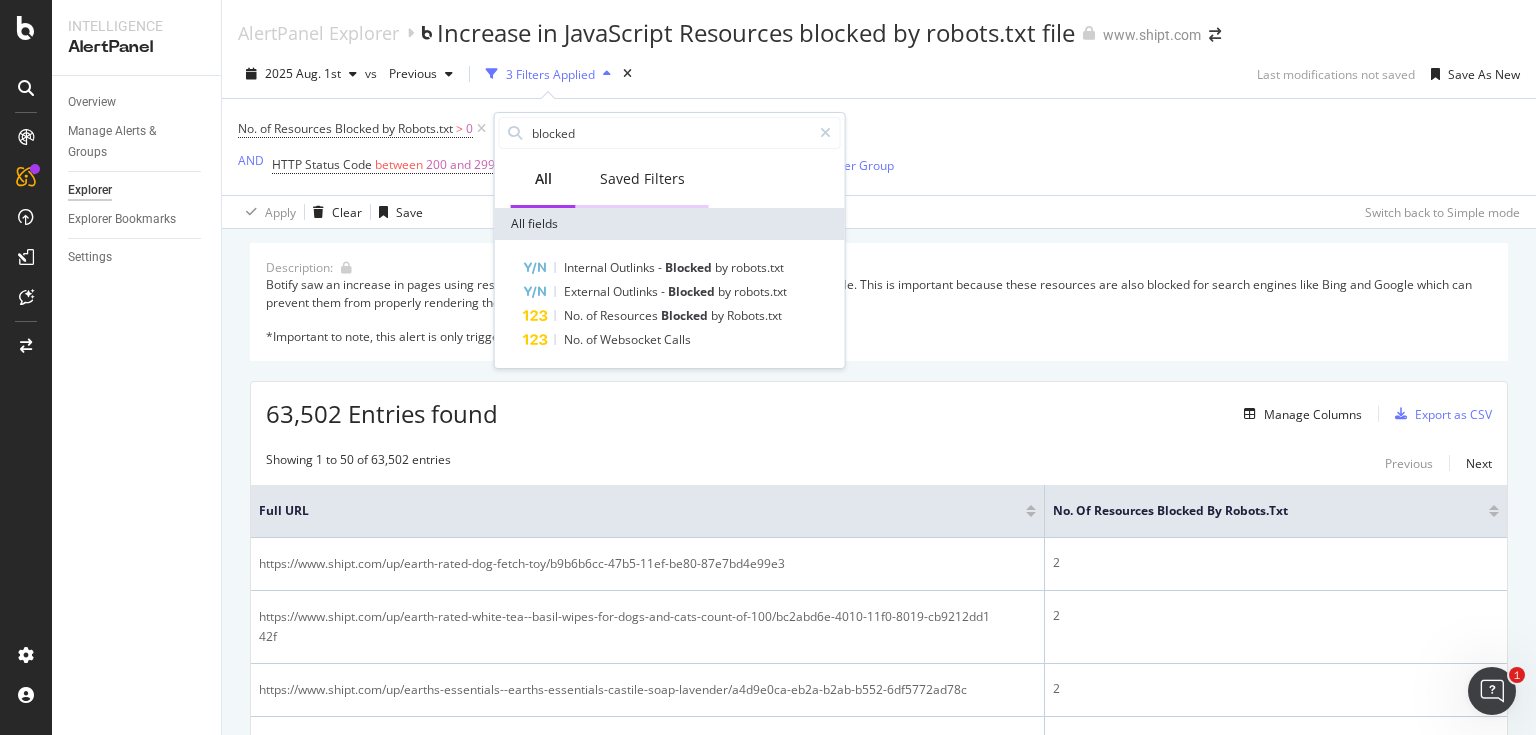 type on "blocked b" 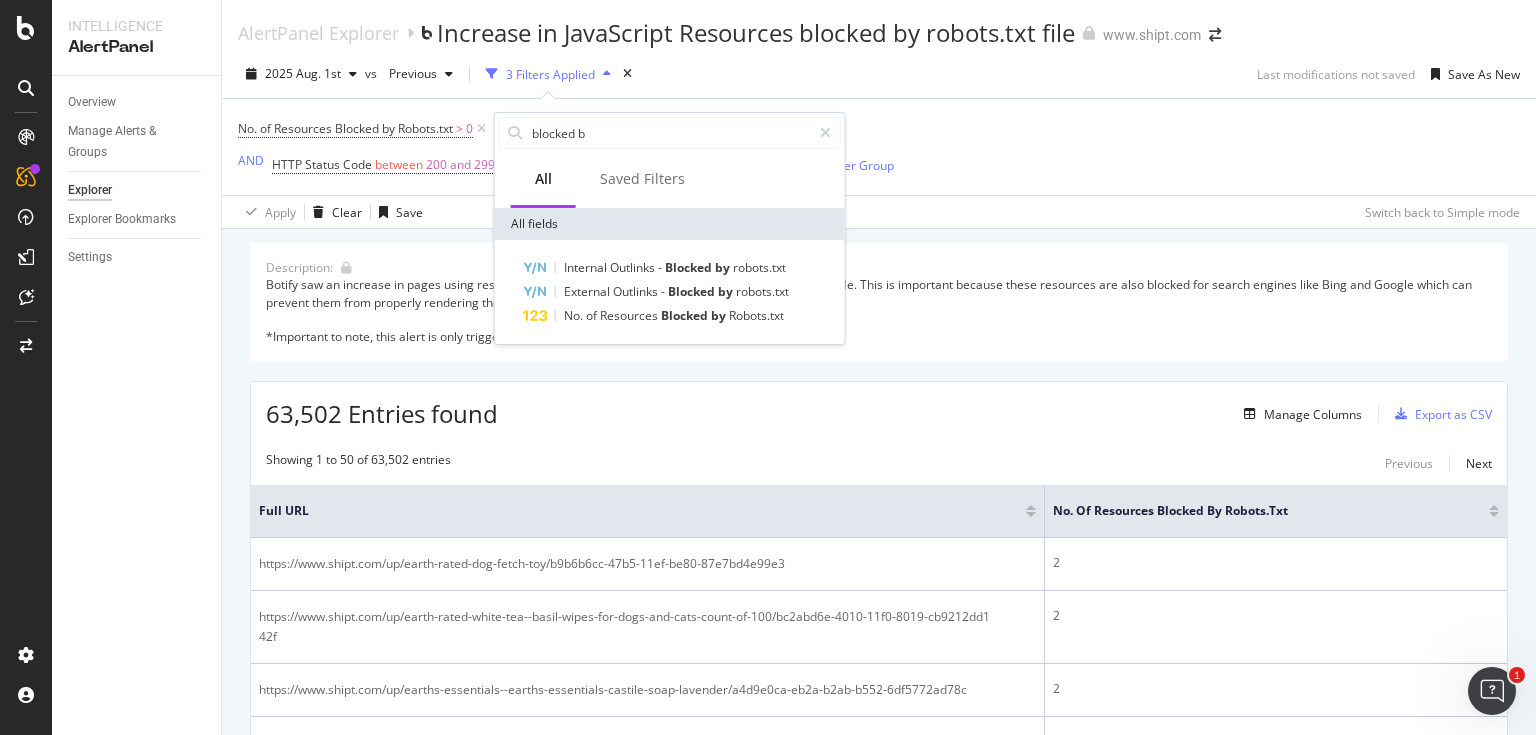 click on "63,502 Entries found Manage Columns Export as CSV Showing 1 to 50 of 63,502 entries Previous Next Full URL No. of Resources Blocked by Robots.txt https://www.shipt.com/up/earth-rated-dog-fetch-toy/b9b6b6cc-47b5-11ef-be80-87e7bd4e99e3 2 https://www.shipt.com/up/earth-rated-white-tea--basil-wipes-for-dogs-and-cats-count-of-100/bc2abd6e-4010-11f0-8019-cb9212dd142f 2 https://www.shipt.com/up/earths-essentials--earths-essentials-castile-soap-lavender/a4d9e0ca-eb2a-b2ab-b552-6df5772ad78c 2 https://www.shipt.com/up/earth-rider-caribou-lake-ipa/55fd5ce4-4ae1-11ed-93d7-b7cc2dfaaa18 2 https://www.shipt.com/up/earth-essentials-castile-soap-almond/c652251b-a1be-c8e8-2fee-d27c8fdd44ae 2 https://www.shipt.com/up/earth-therapeutics-et-charcoal-peel-foot-mask/5b0a68d8-bf32-11ed-83bd-cbdc243dba38 2 https://www.shipt.com/up/earth-animal-no-hide-rolls-beef-recipe-medium-natural-long-lasting-rawhide-alternative-dog-chews-63-oz-count-of-3/d4a1c08e-b4da-11ef-83c6-93e3f2babee4 2 2 2 2 2 2 2 2 2 2 2 2 2 2 2 2 2 2 2 2 2 2 2 2 2 2 2 2" at bounding box center (879, 1957) 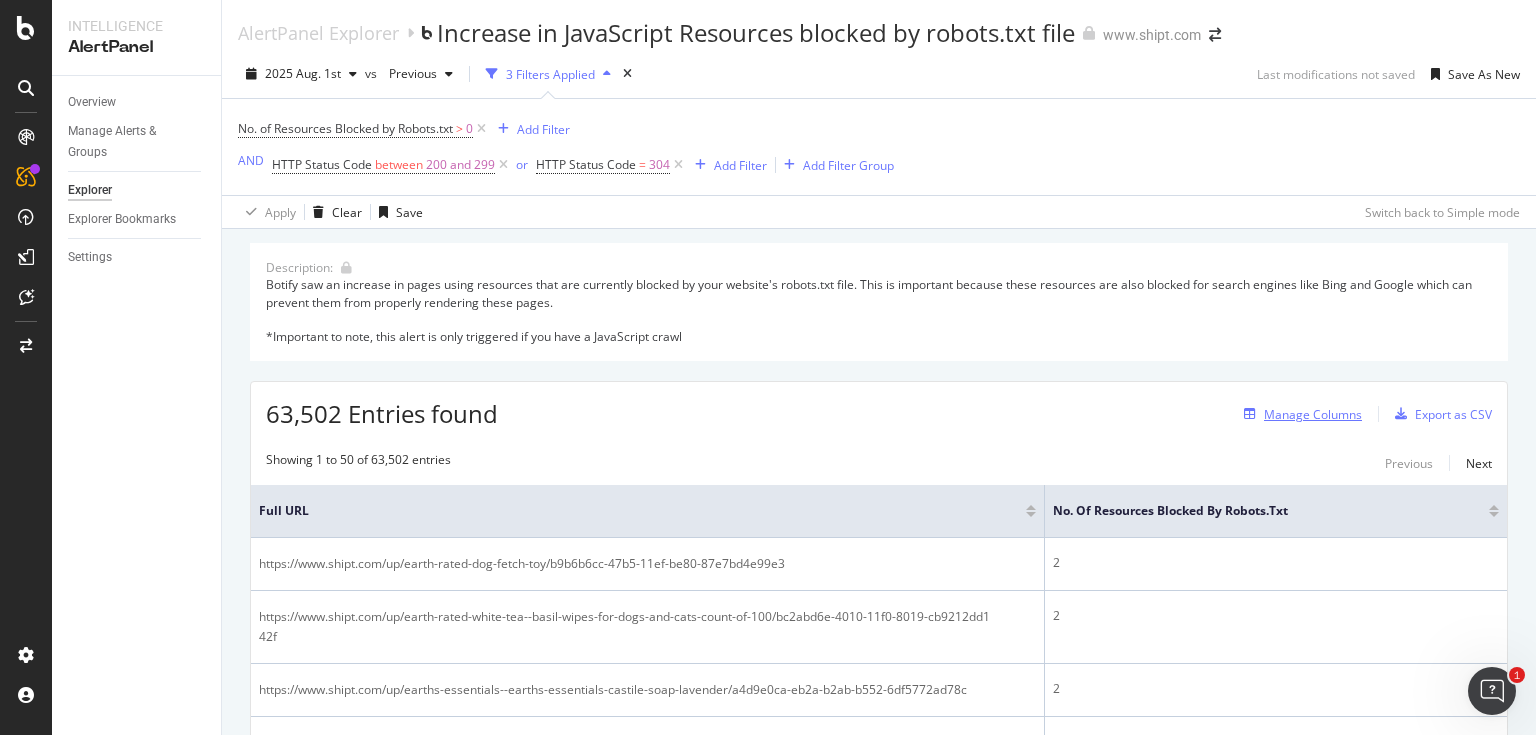 click on "Manage Columns" at bounding box center (1313, 414) 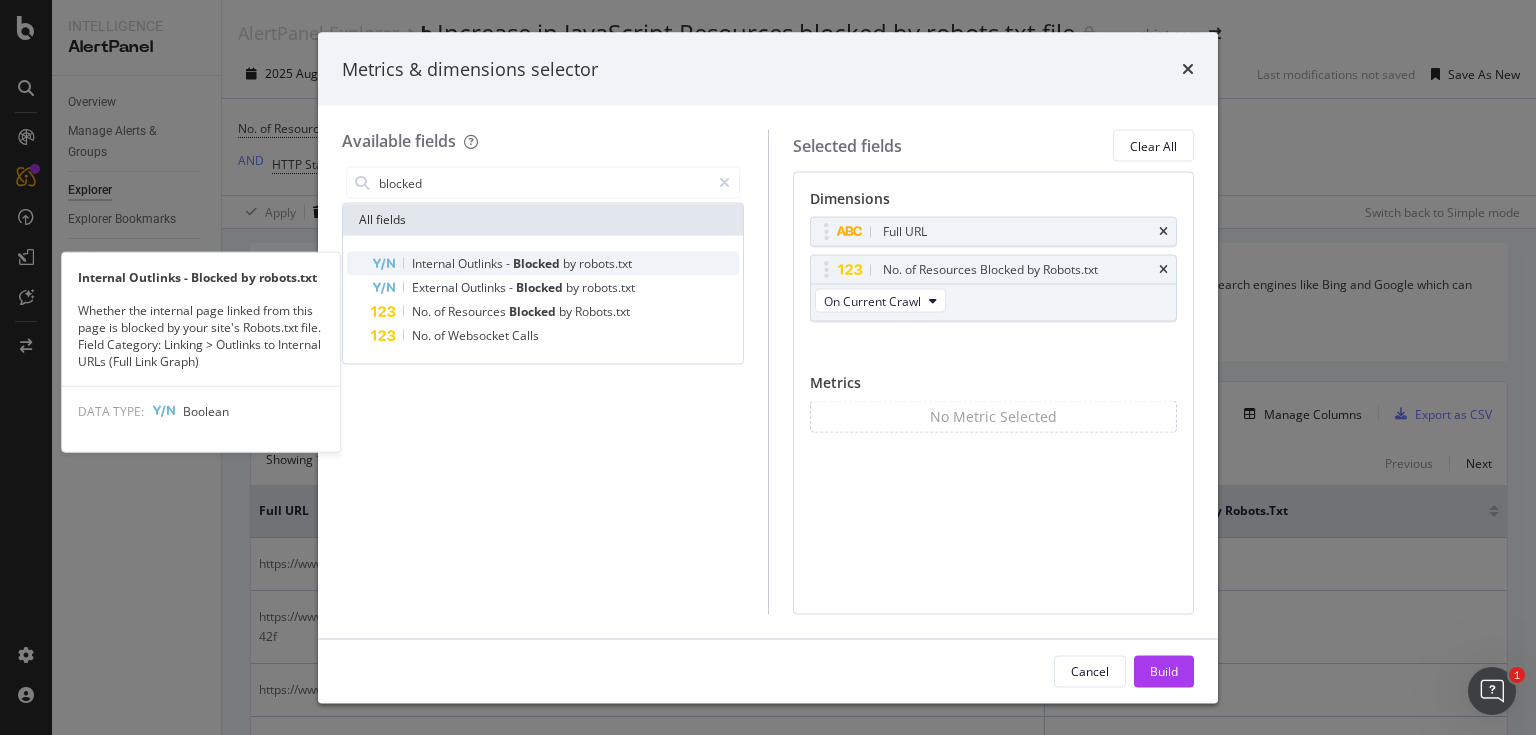 type on "blocked" 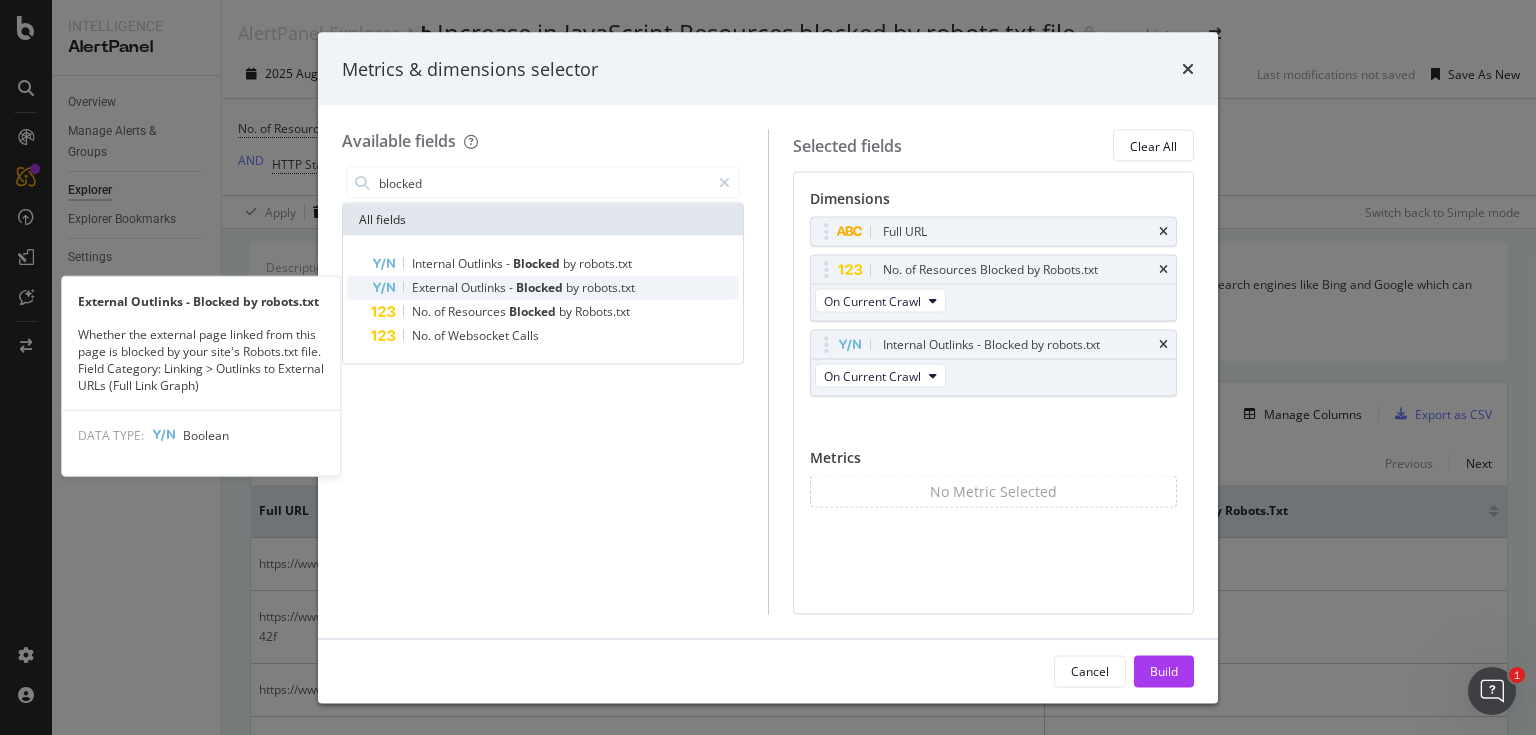 click on "Blocked" at bounding box center (541, 287) 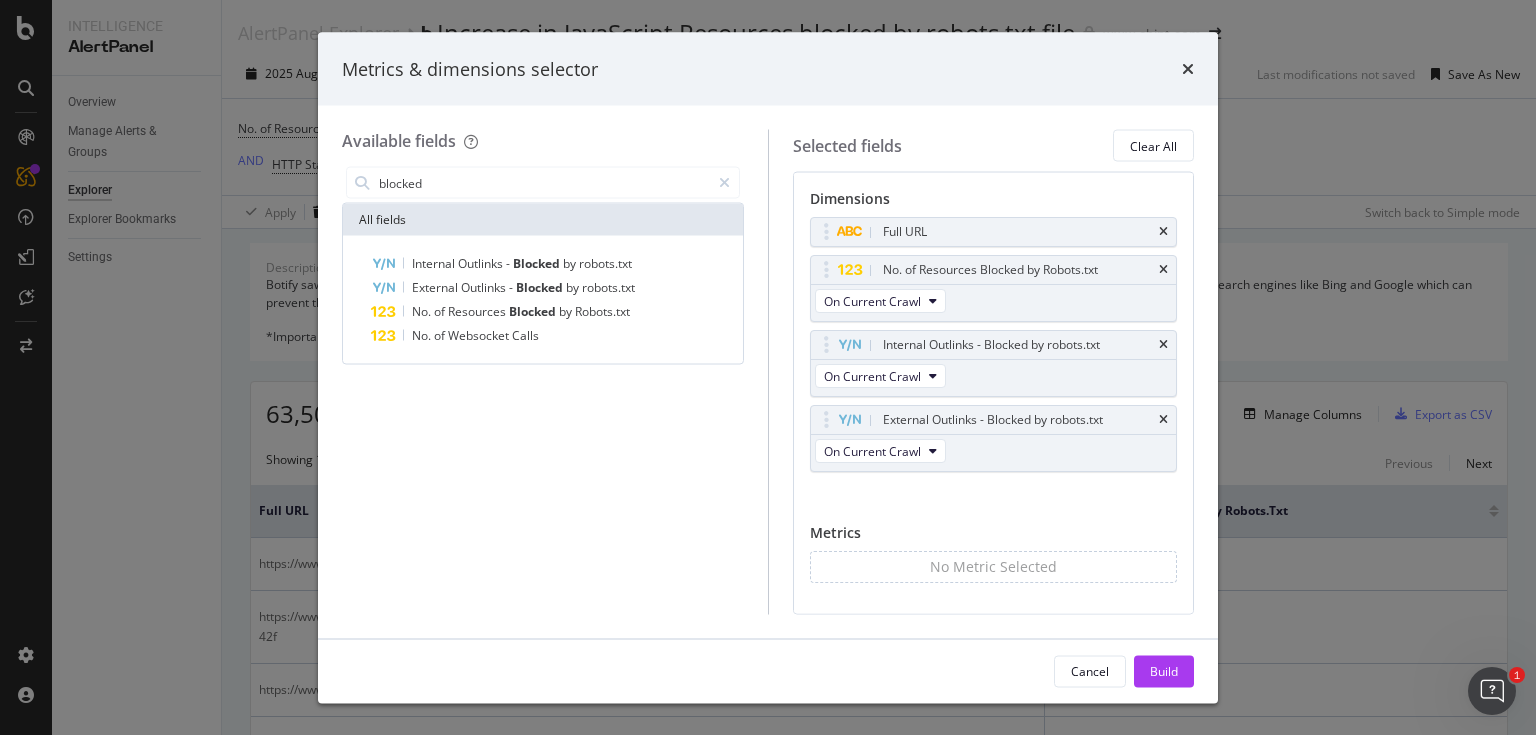 click on "Build" at bounding box center [1164, 670] 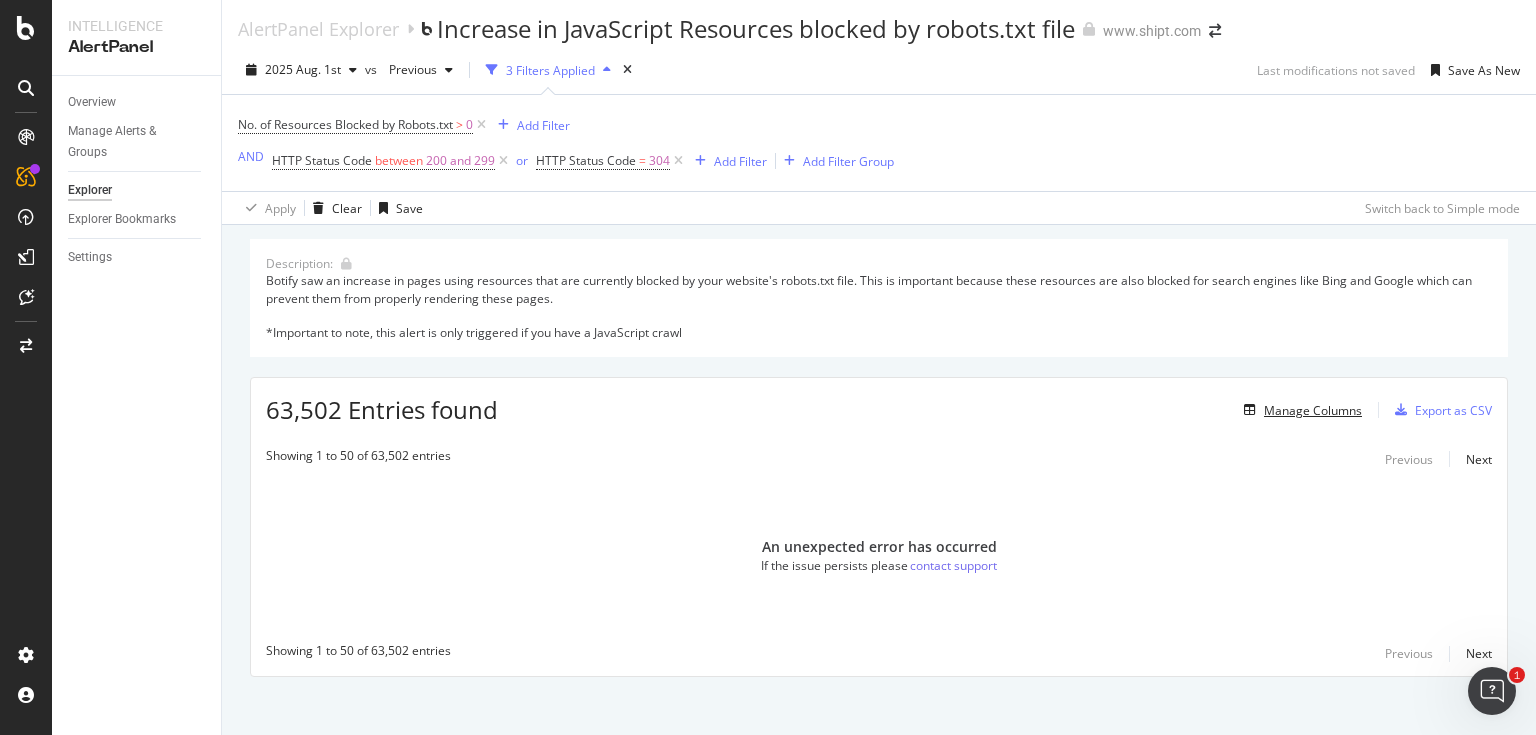 scroll, scrollTop: 0, scrollLeft: 0, axis: both 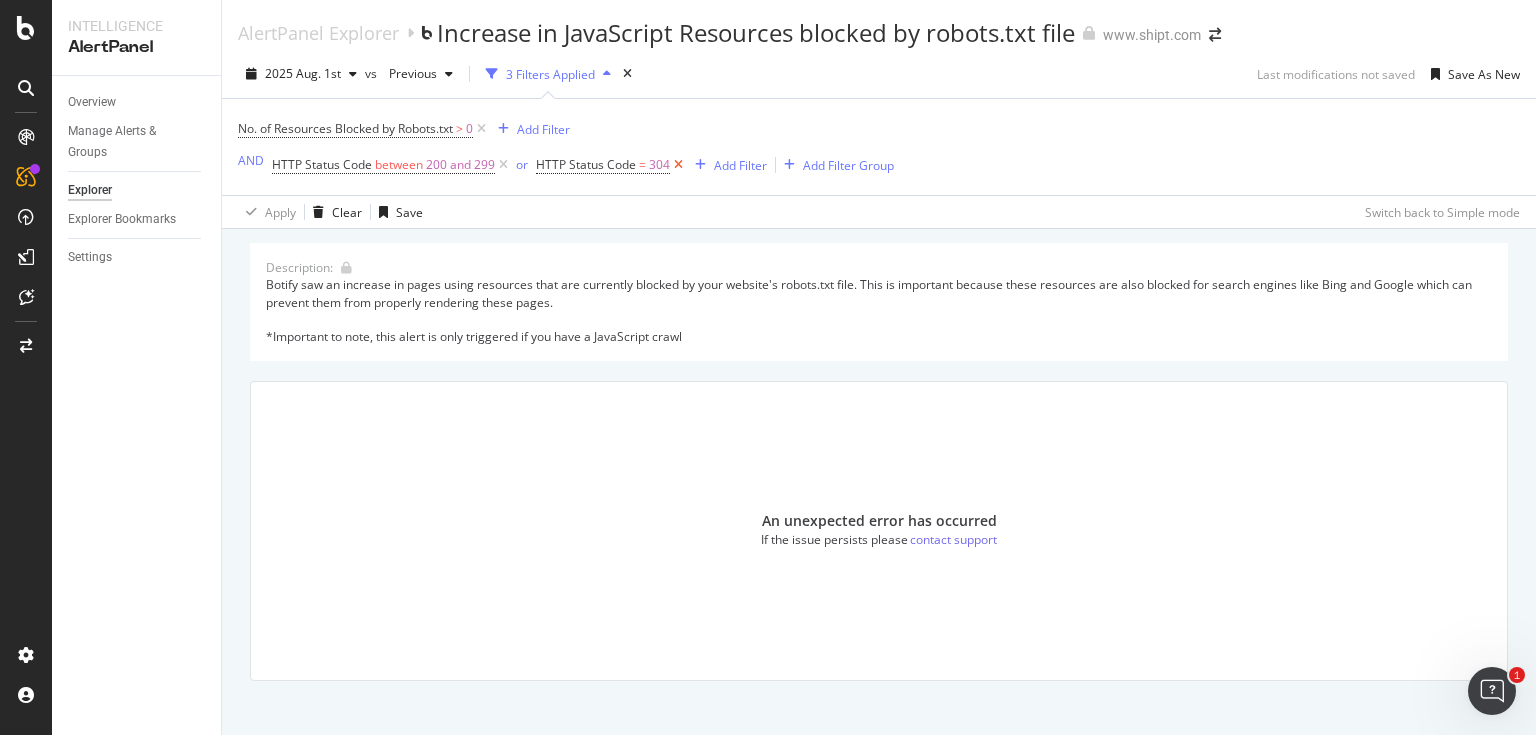 click at bounding box center (678, 165) 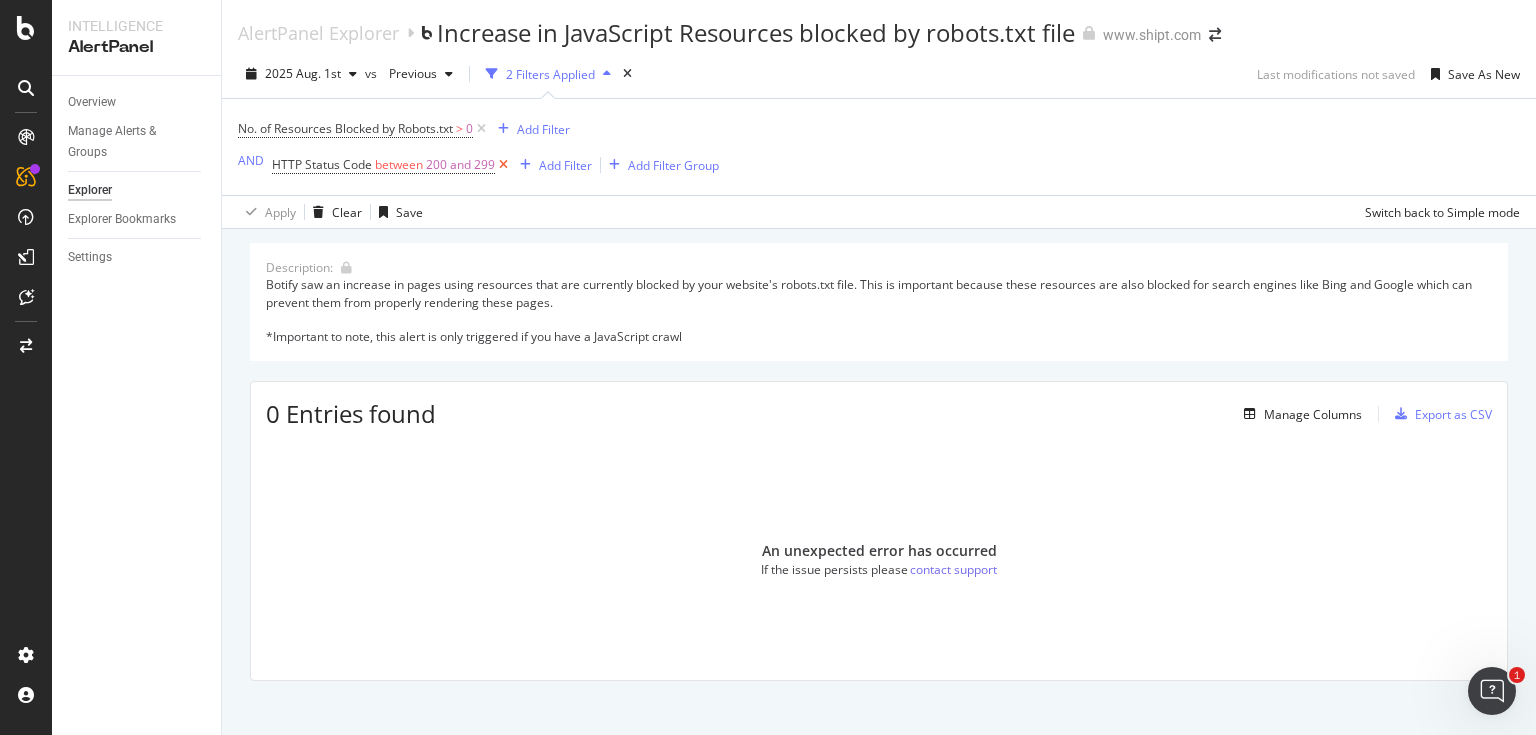 click at bounding box center [503, 165] 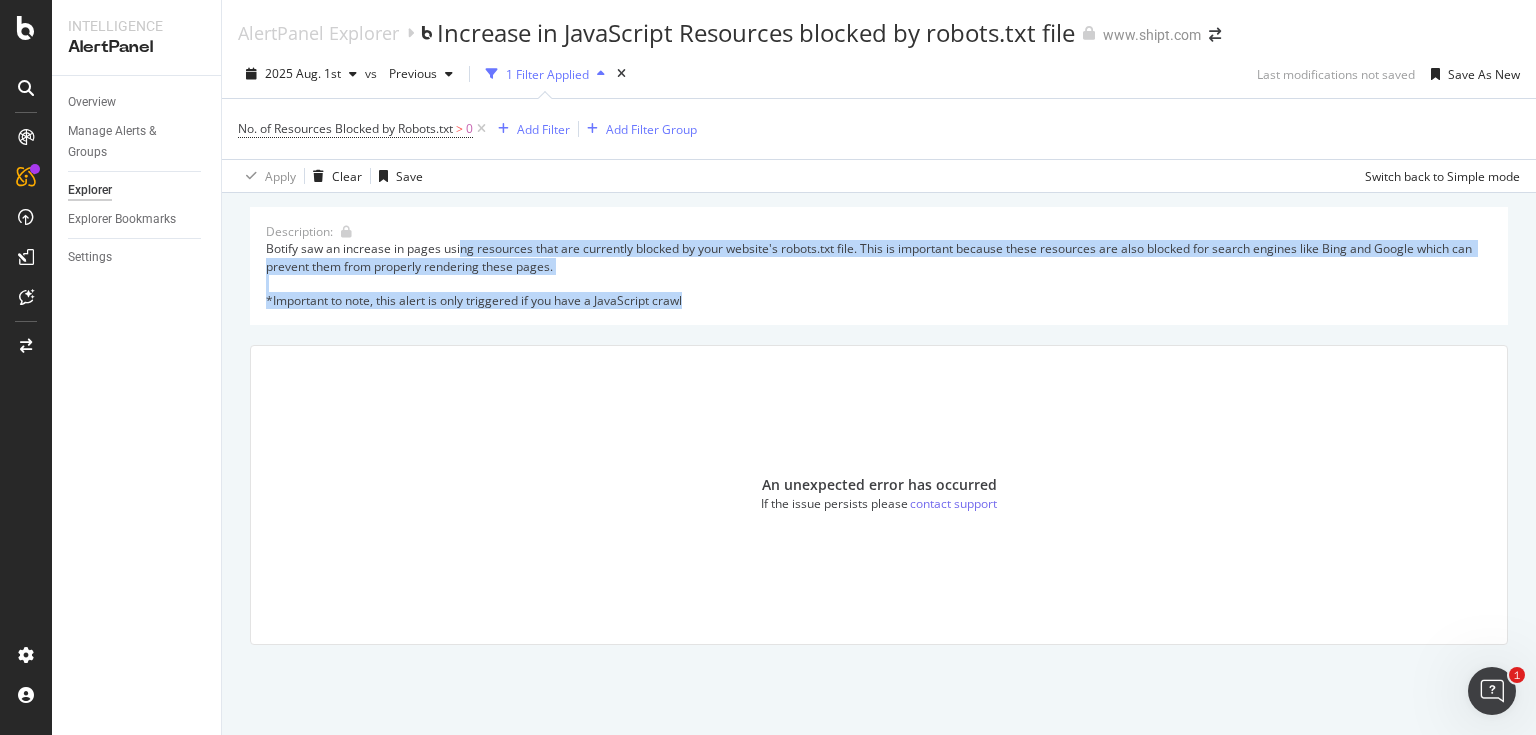 drag, startPoint x: 460, startPoint y: 241, endPoint x: 864, endPoint y: 315, distance: 410.7213 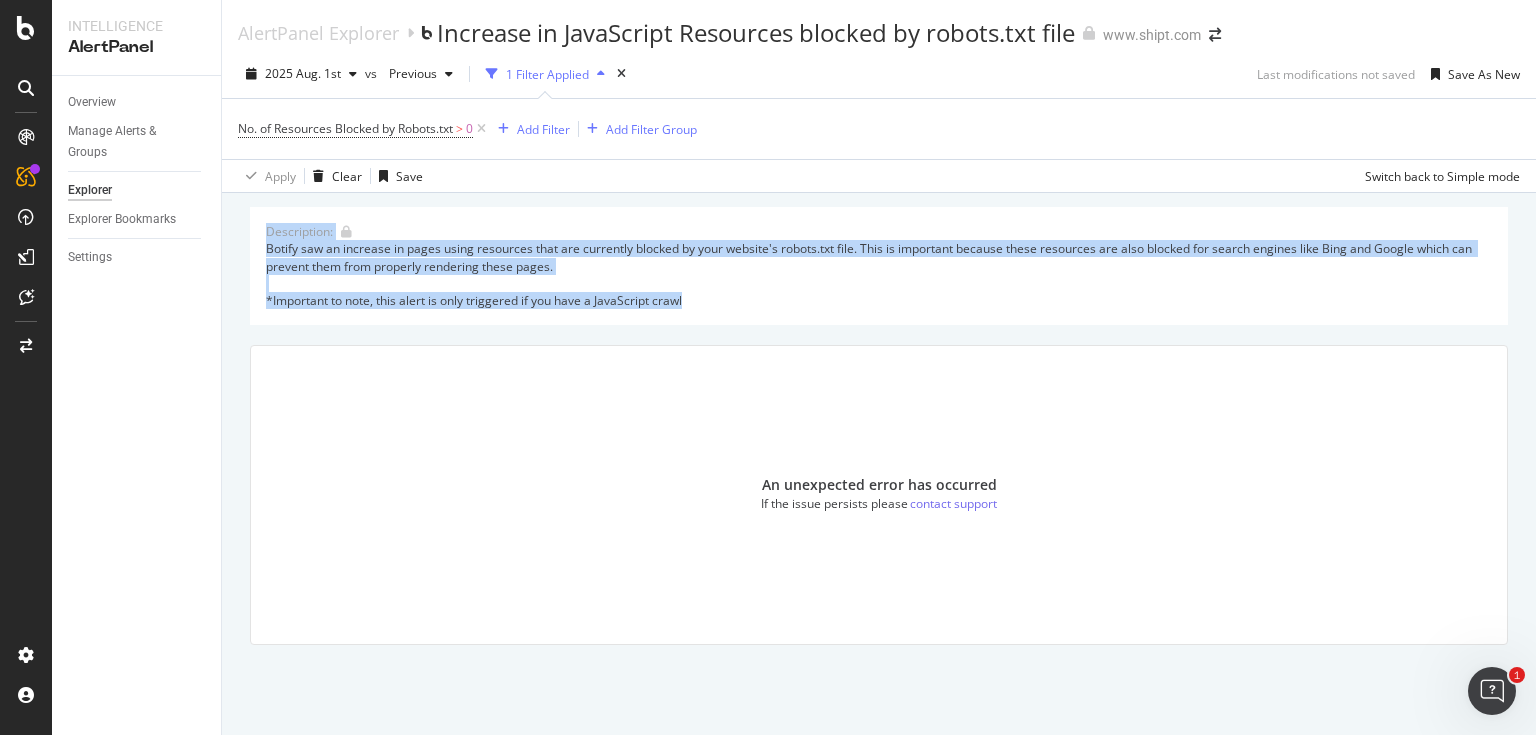 drag, startPoint x: 844, startPoint y: 287, endPoint x: 245, endPoint y: 220, distance: 602.7354 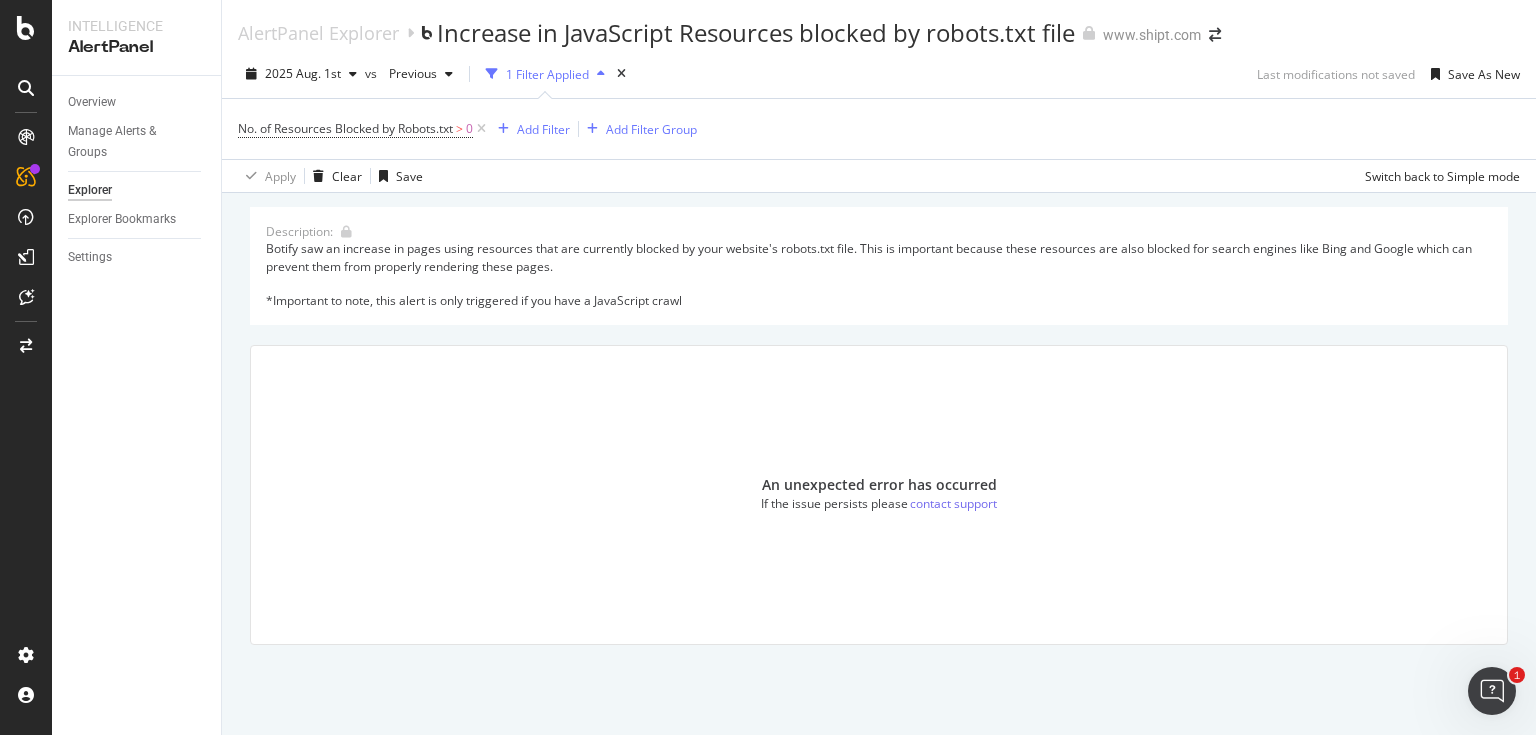 click on "Description: Botify saw an increase in pages using resources that are currently blocked by your website's robots.txt file. This is important because these resources are also blocked for search engines like Bing and Google which can prevent them from properly rendering these pages.
*Important to note, this alert is only triggered if you have a JavaScript crawl An unexpected error has occurred If the issue persists please   contact support" at bounding box center [879, 454] 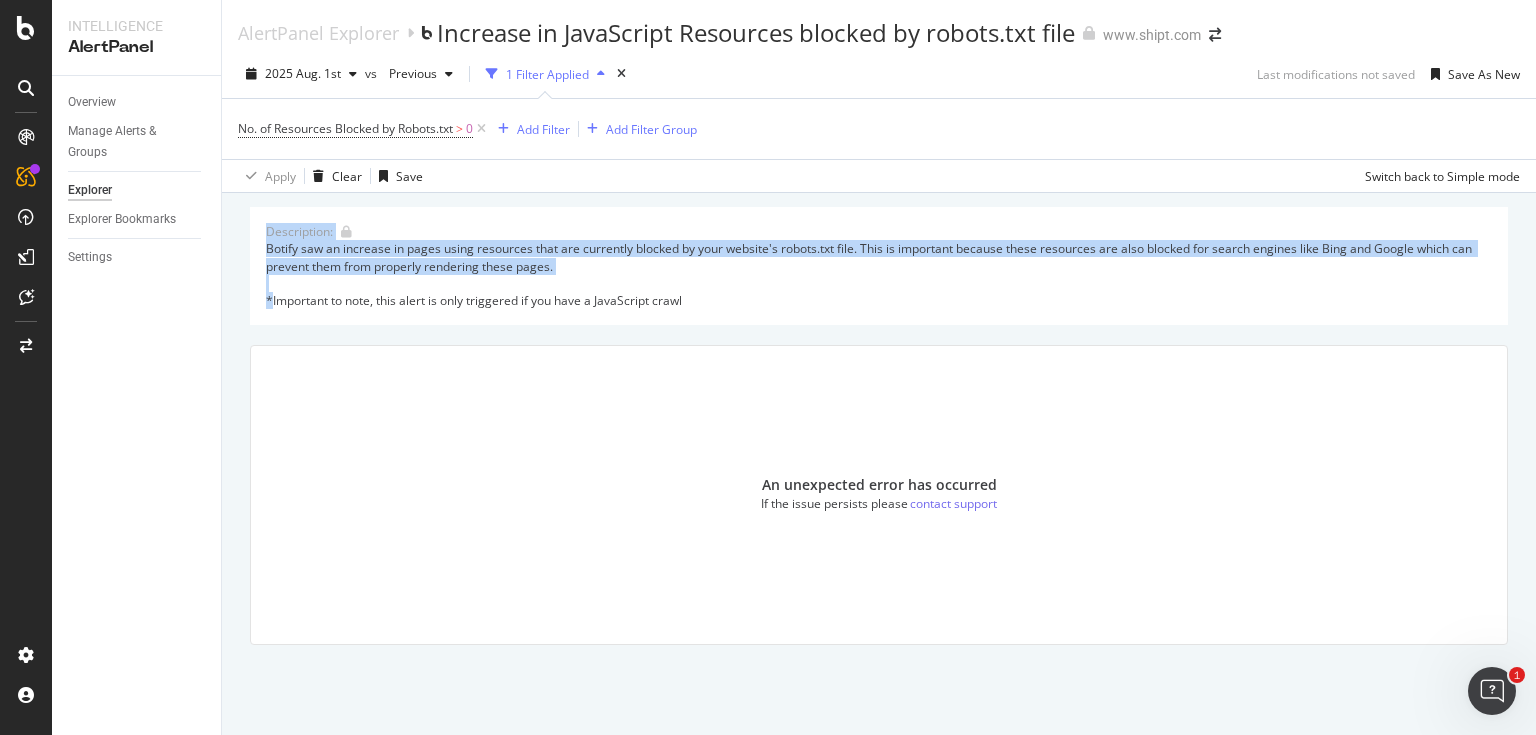 drag, startPoint x: 245, startPoint y: 220, endPoint x: 793, endPoint y: 280, distance: 551.2749 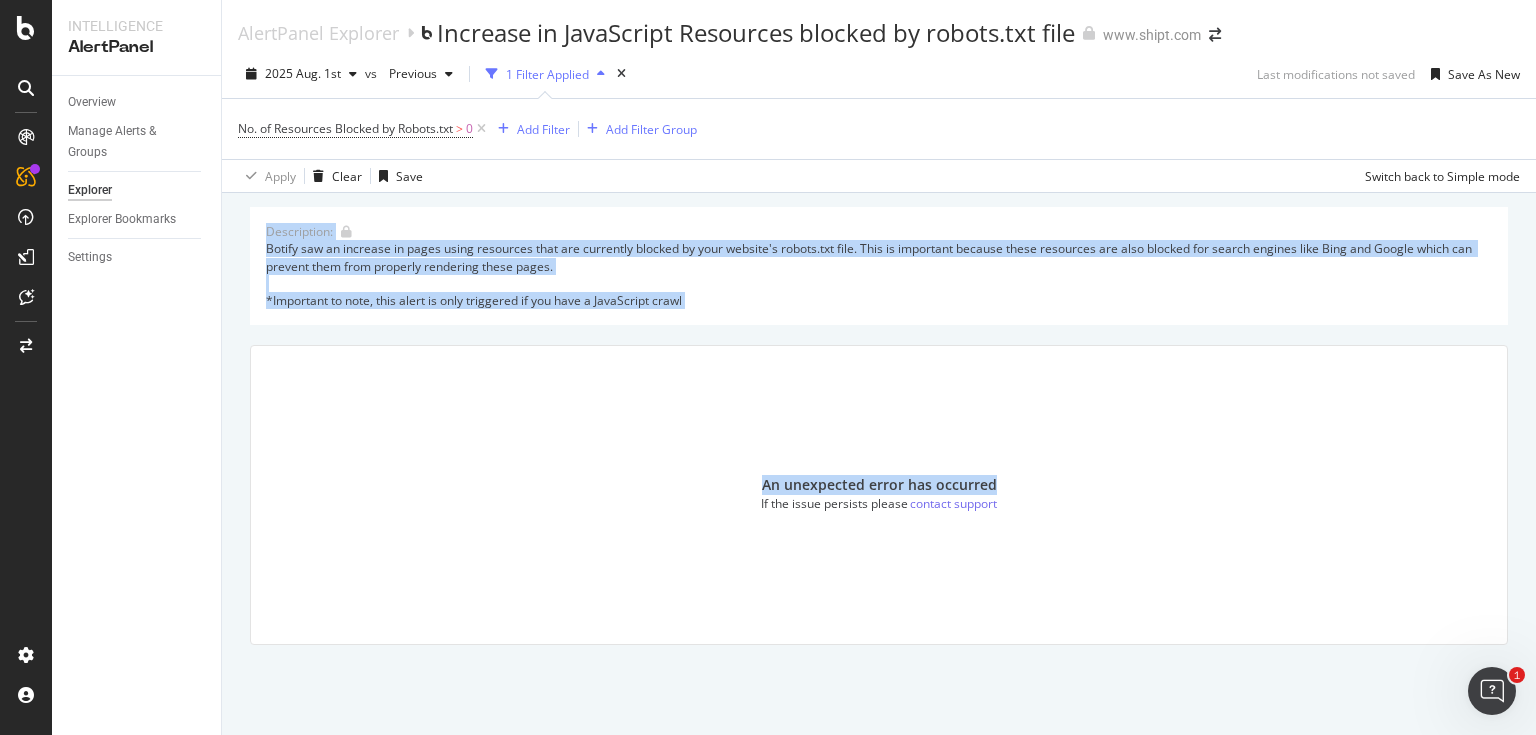 drag, startPoint x: 155, startPoint y: 160, endPoint x: 254, endPoint y: 230, distance: 121.24768 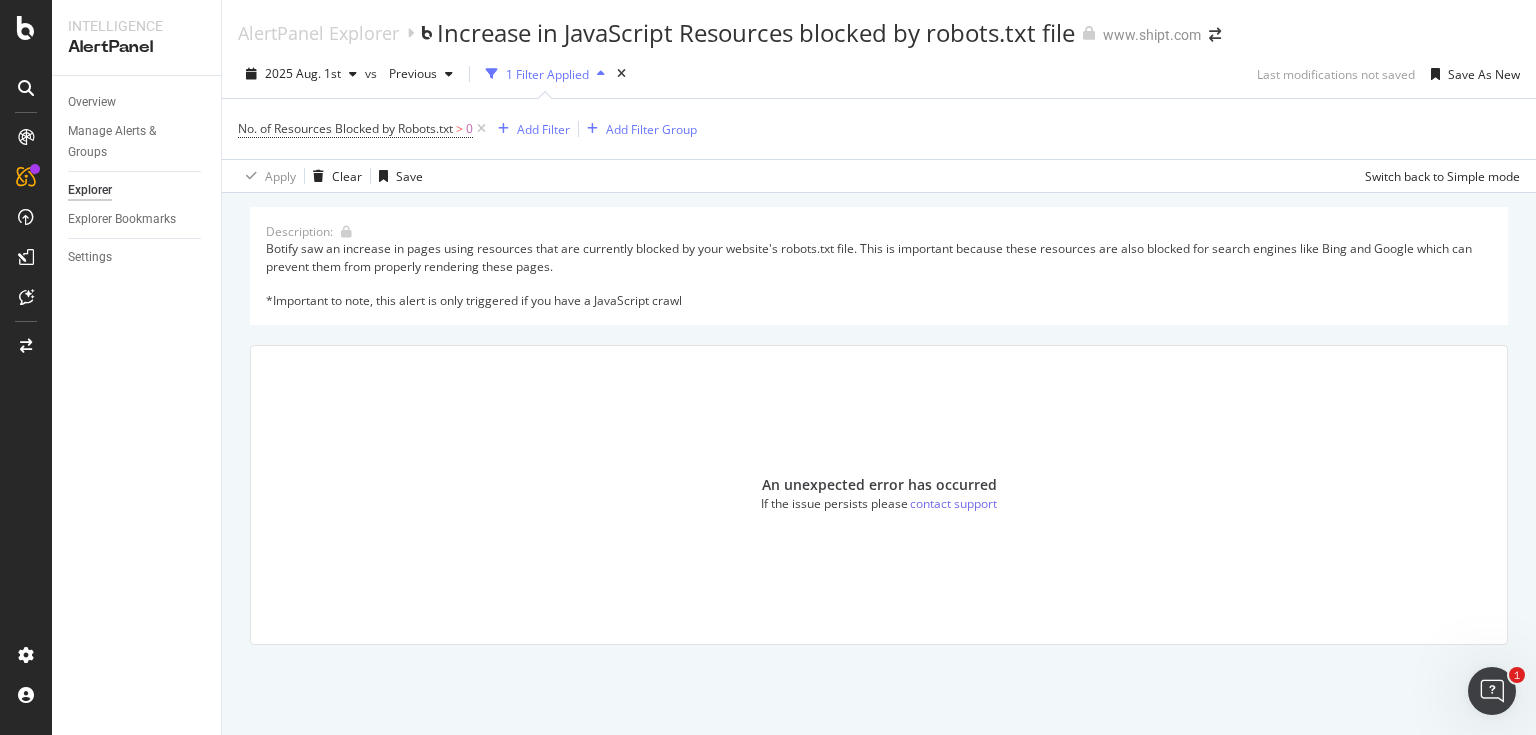 click on "Description: Botify saw an increase in pages using resources that are currently blocked by your website's robots.txt file. This is important because these resources are also blocked for search engines like Bing and Google which can prevent them from properly rendering these pages.
*Important to note, this alert is only triggered if you have a JavaScript crawl" at bounding box center [879, 266] 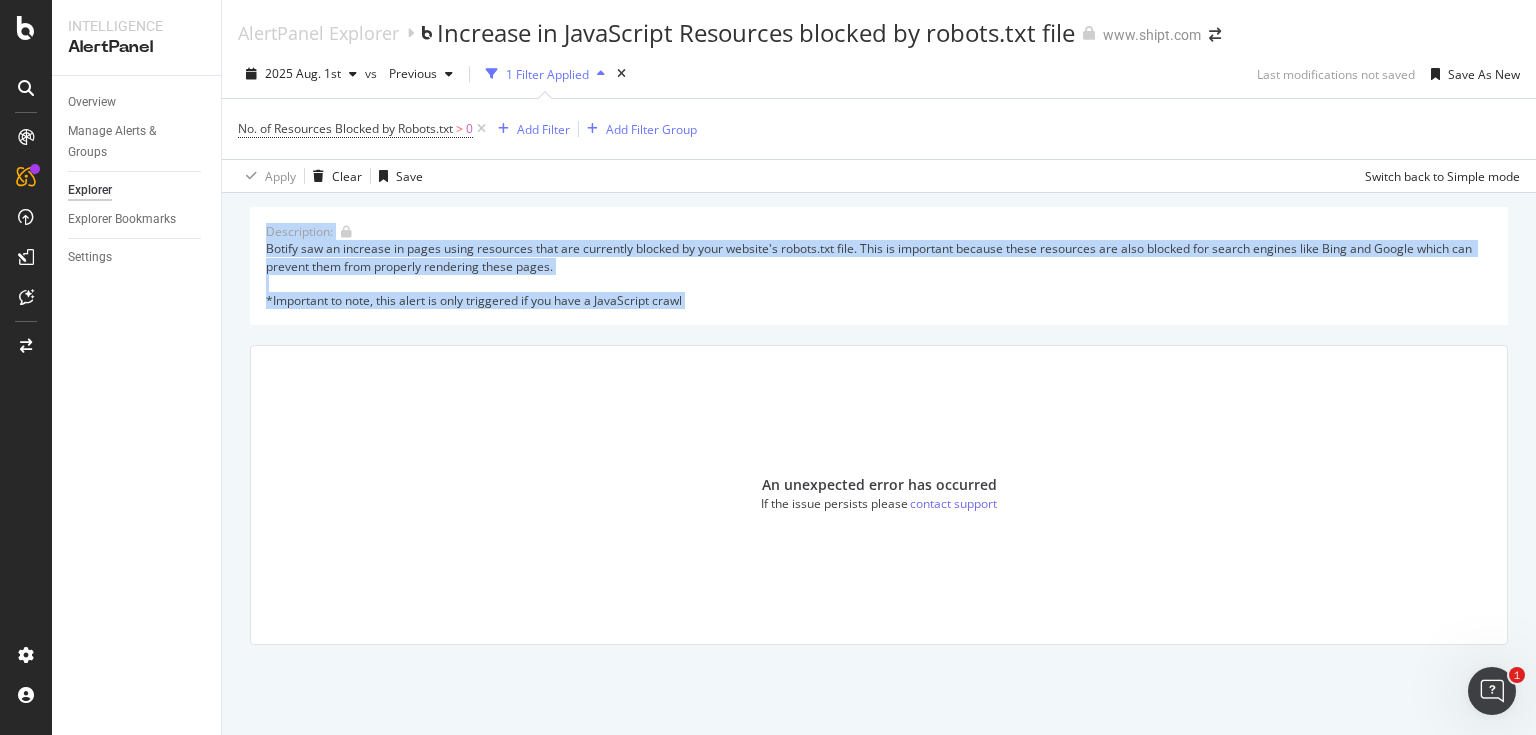 drag, startPoint x: 288, startPoint y: 234, endPoint x: 781, endPoint y: 296, distance: 496.8833 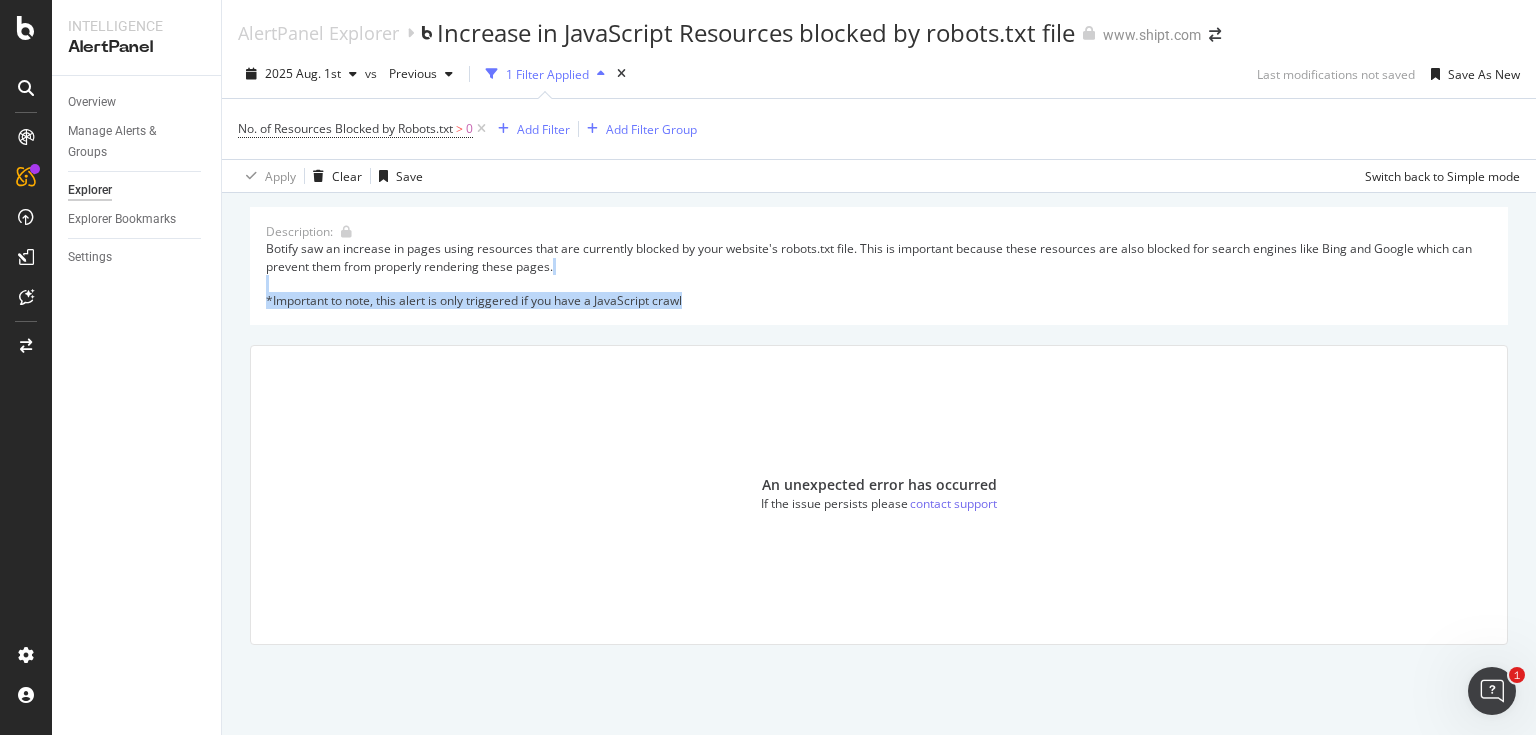 drag, startPoint x: 781, startPoint y: 296, endPoint x: 848, endPoint y: 268, distance: 72.615425 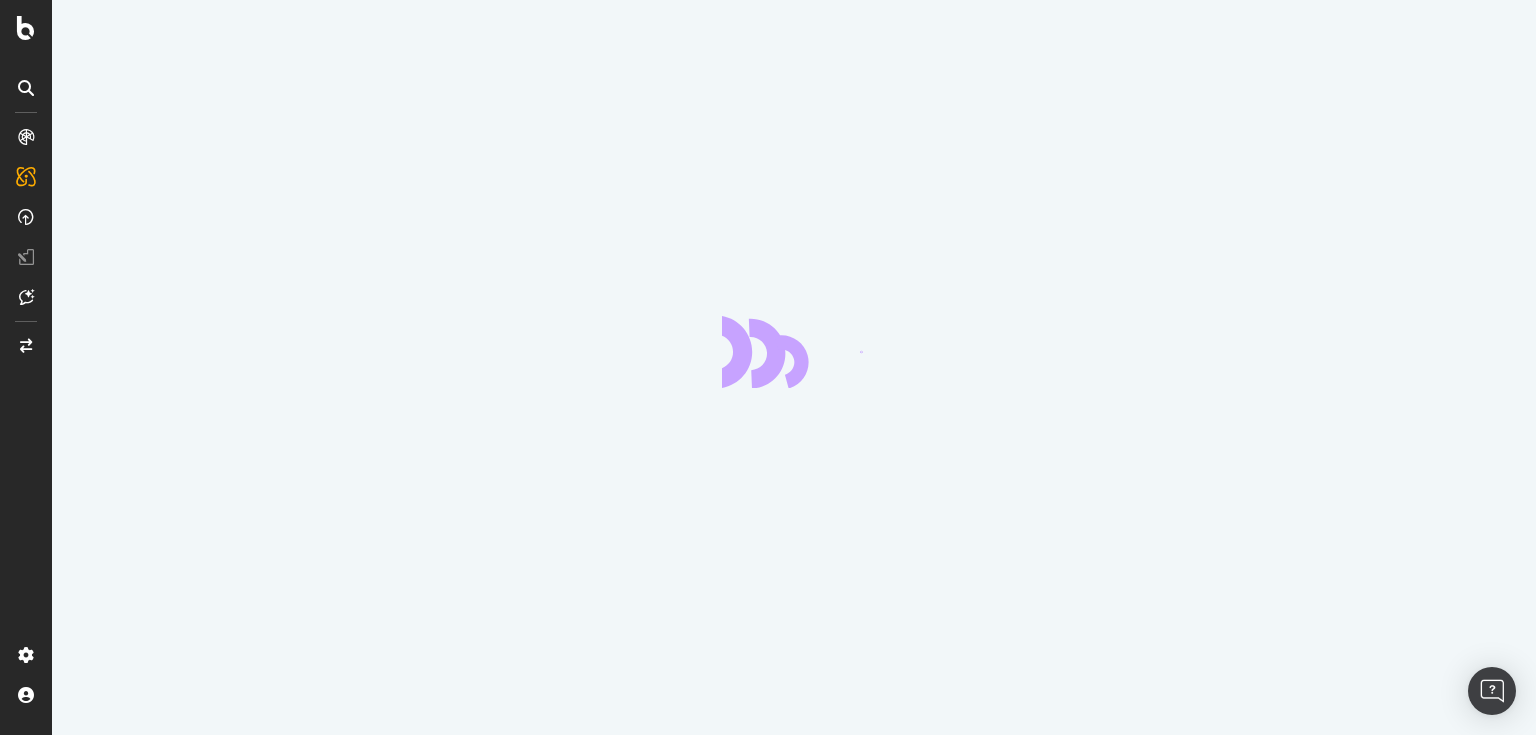 scroll, scrollTop: 0, scrollLeft: 0, axis: both 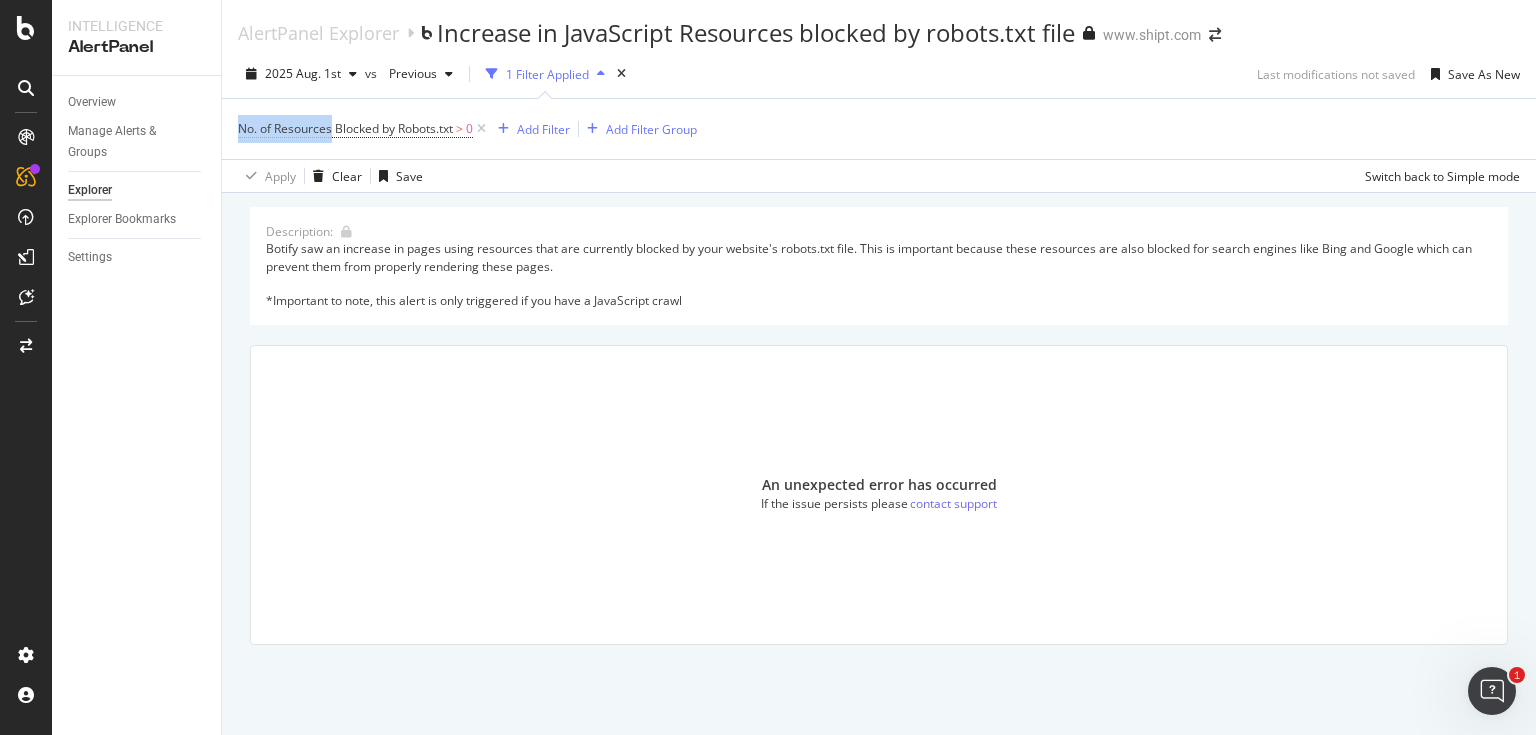 drag, startPoint x: 228, startPoint y: 132, endPoint x: 935, endPoint y: 45, distance: 712.33276 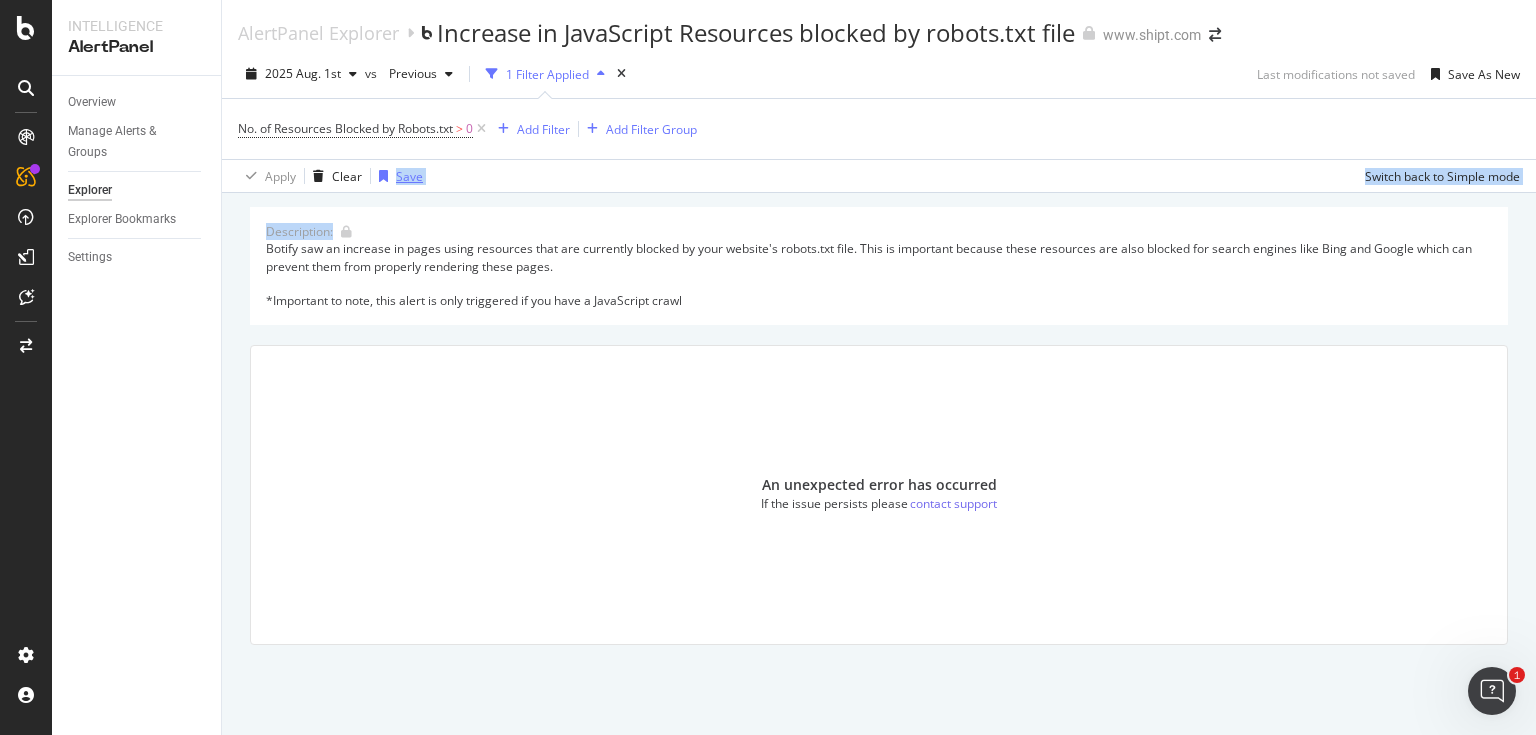 drag, startPoint x: 804, startPoint y: 215, endPoint x: 380, endPoint y: 184, distance: 425.13174 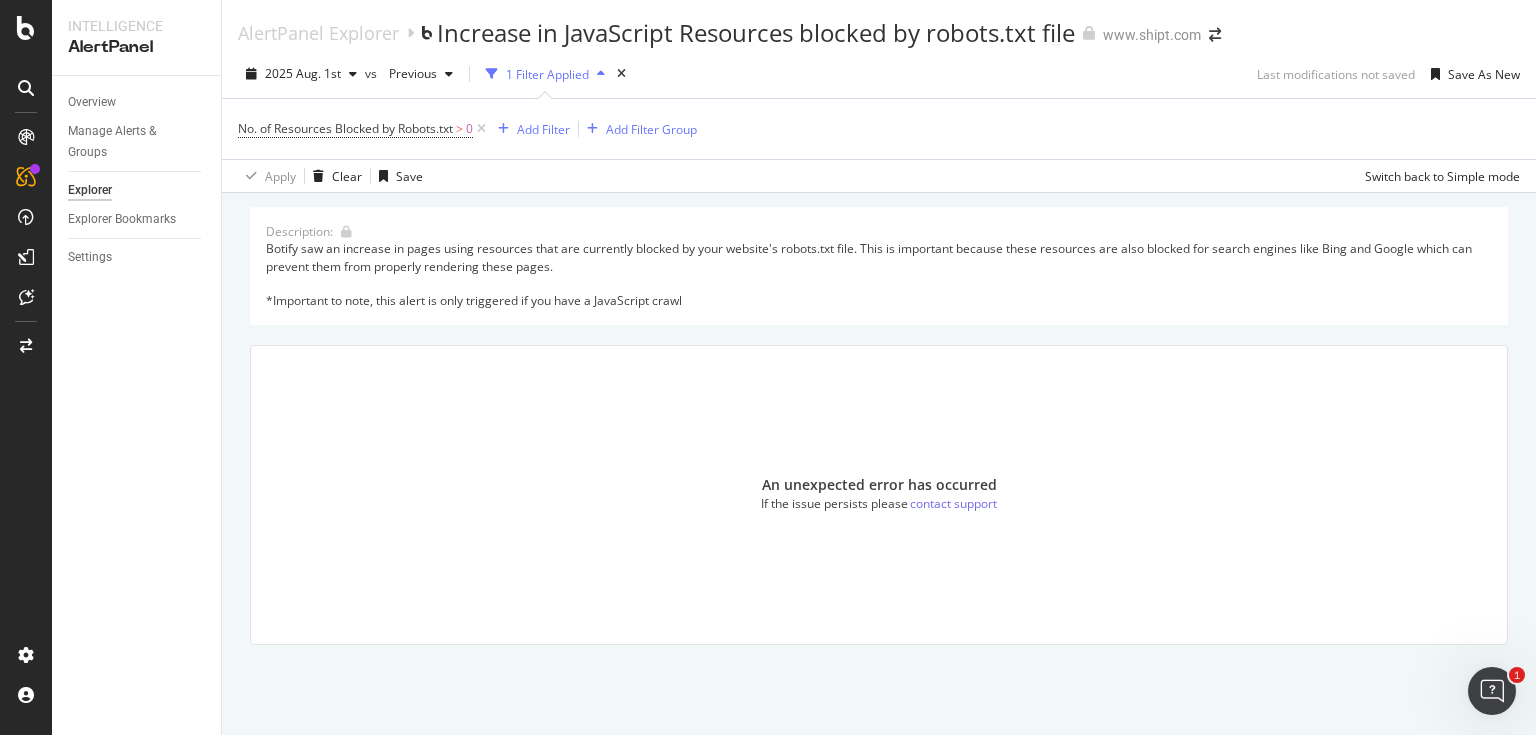 click on "Description: Botify saw an increase in pages using resources that are currently blocked by your website's robots.txt file. This is important because these resources are also blocked for search engines like Bing and Google which can prevent them from properly rendering these pages.
*Important to note, this alert is only triggered if you have a JavaScript crawl" at bounding box center [879, 266] 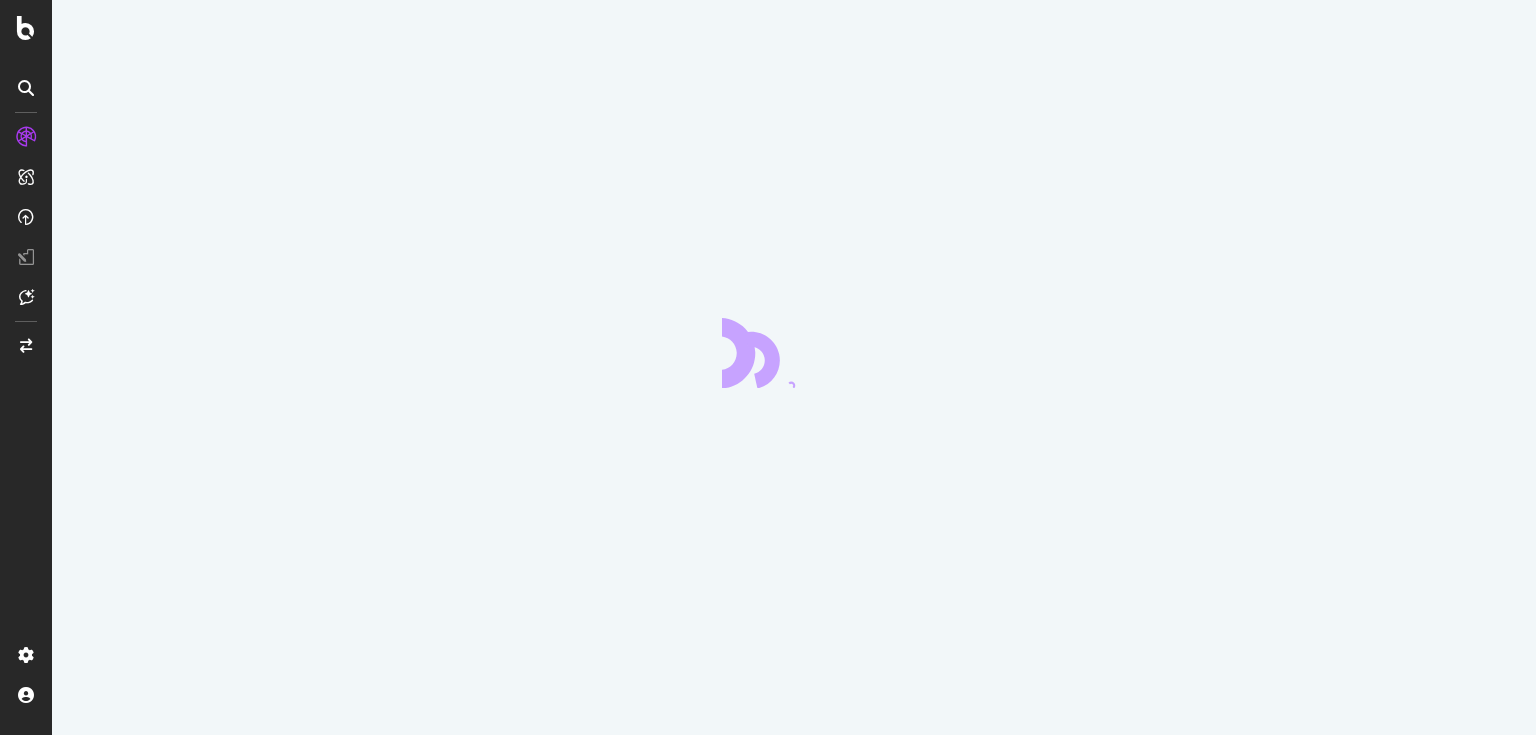 scroll, scrollTop: 0, scrollLeft: 0, axis: both 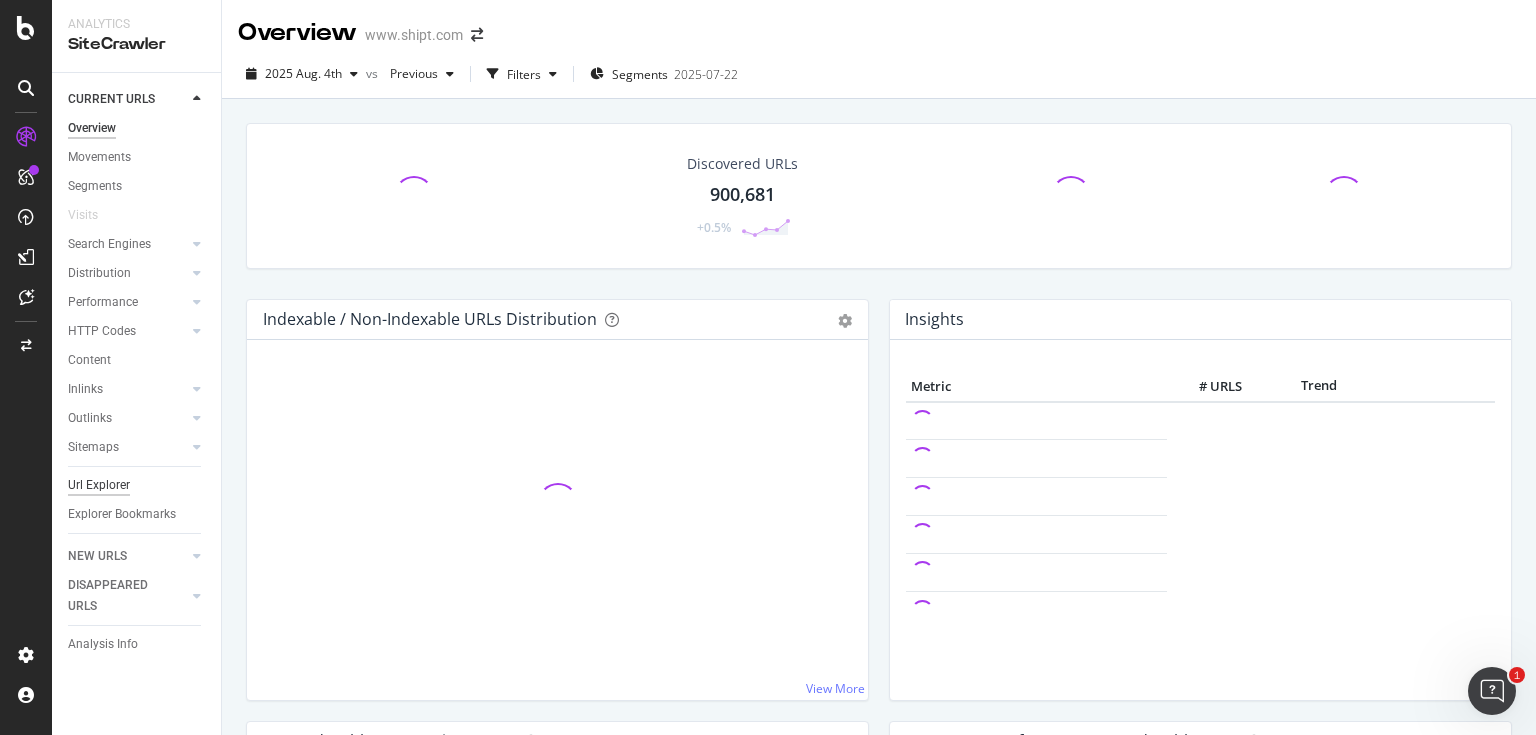 click on "Url Explorer" at bounding box center (99, 485) 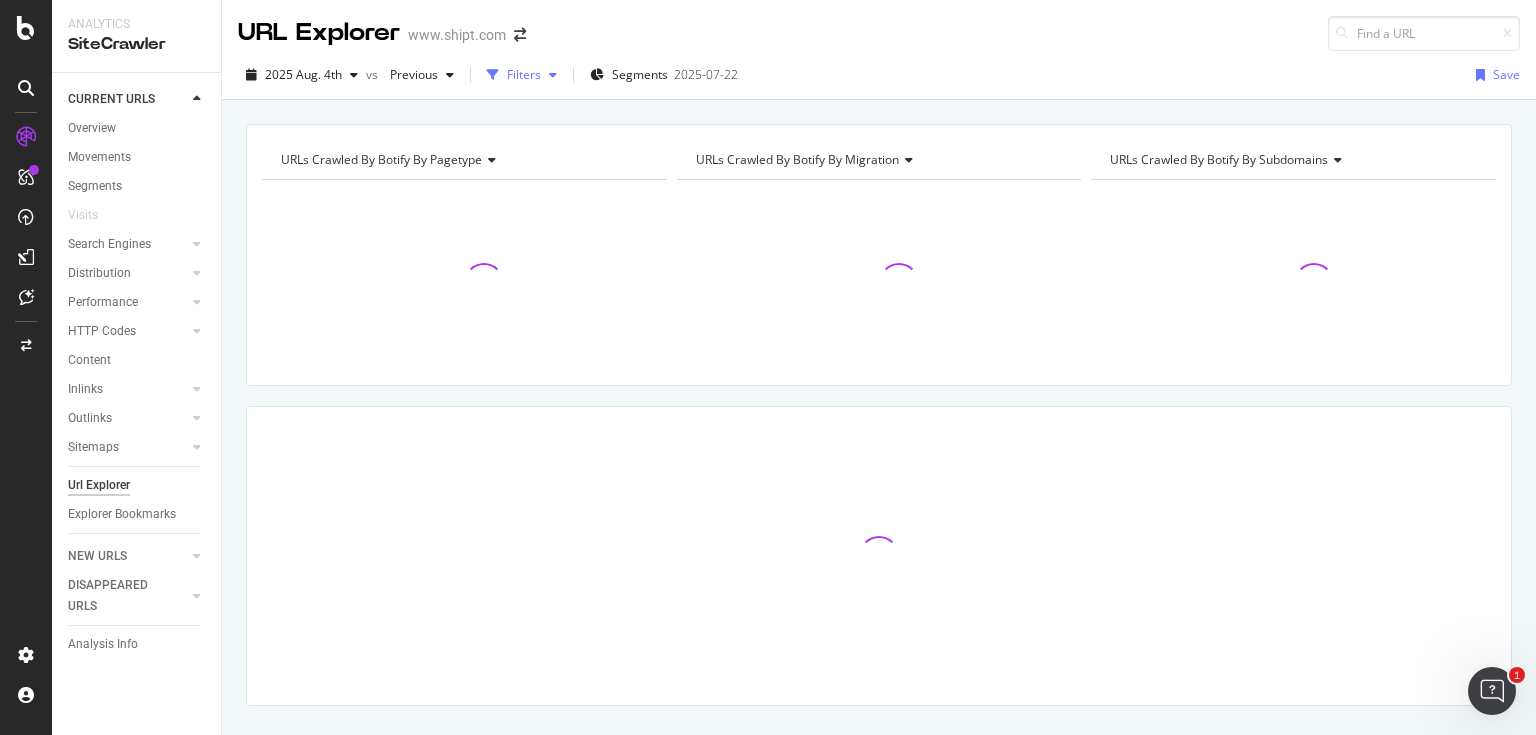 click at bounding box center [493, 75] 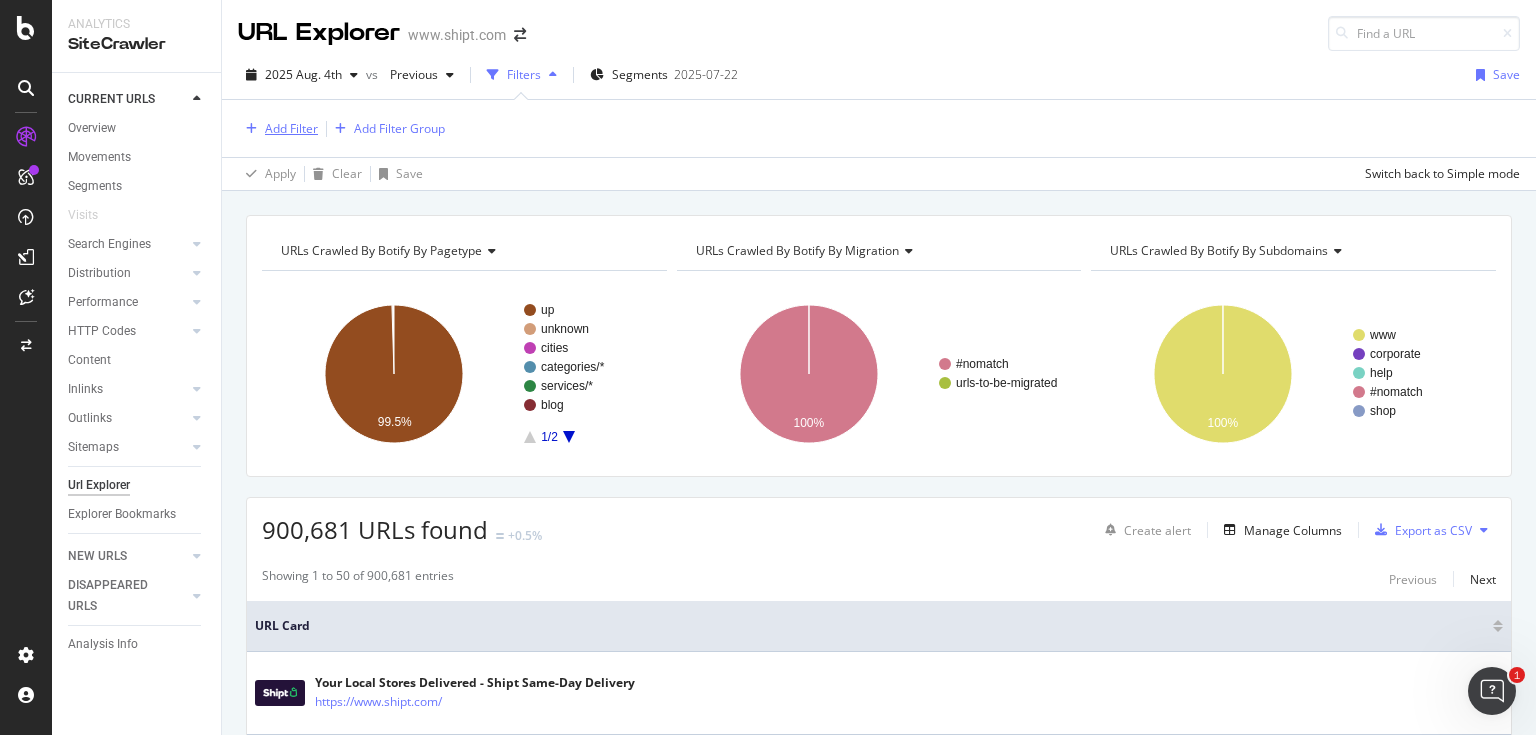 click on "Add Filter" at bounding box center [291, 128] 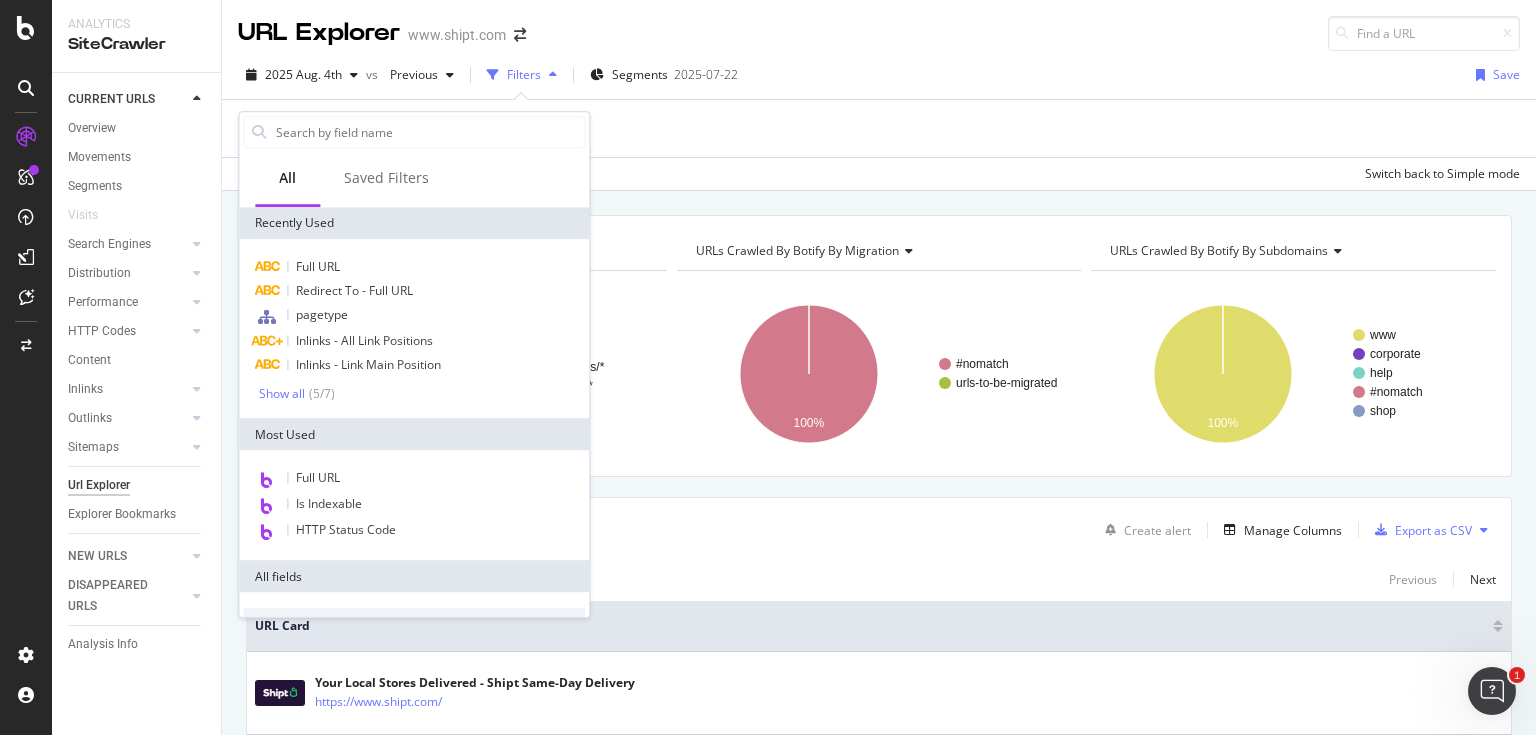 click on "Add Filter Add Filter Group" at bounding box center (879, 128) 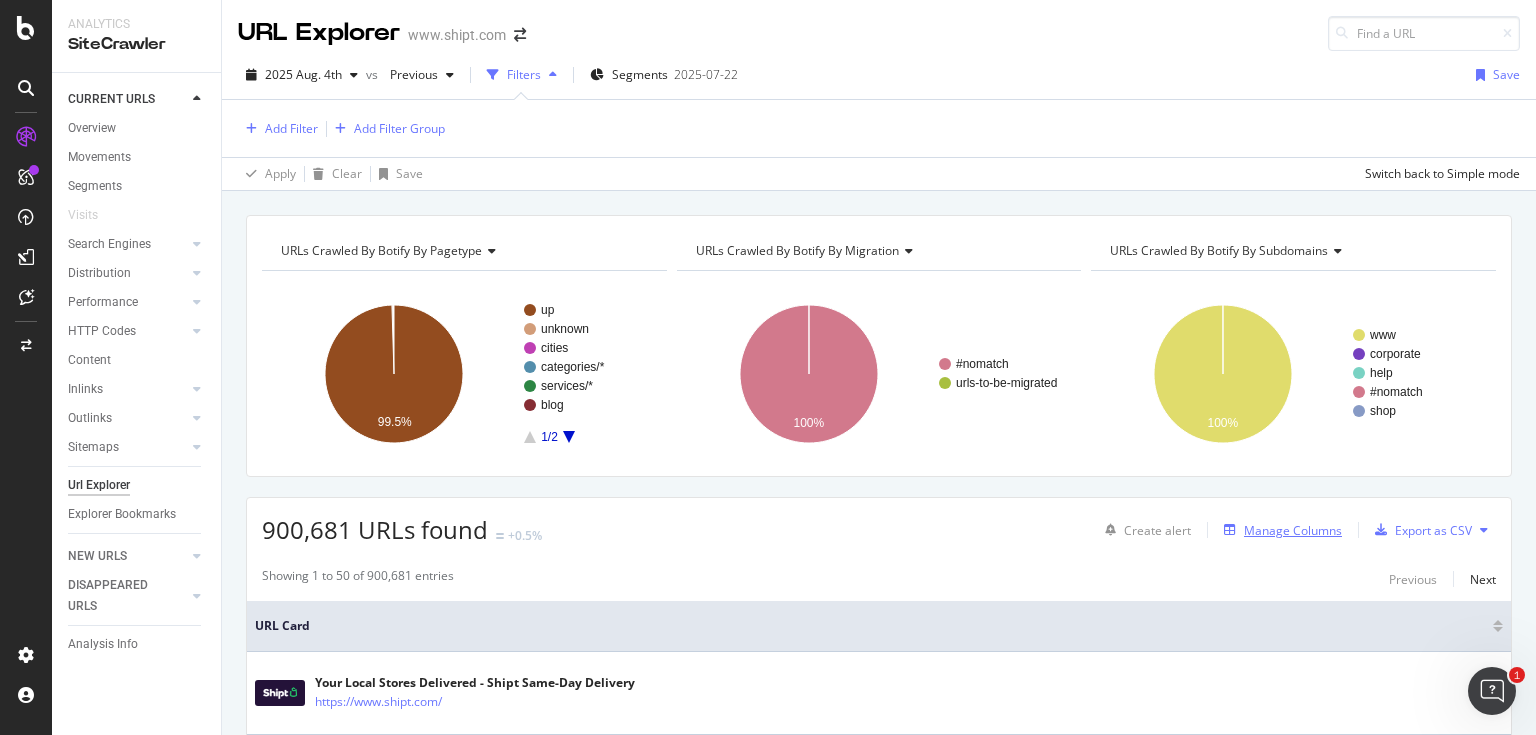 click on "Manage Columns" at bounding box center [1293, 530] 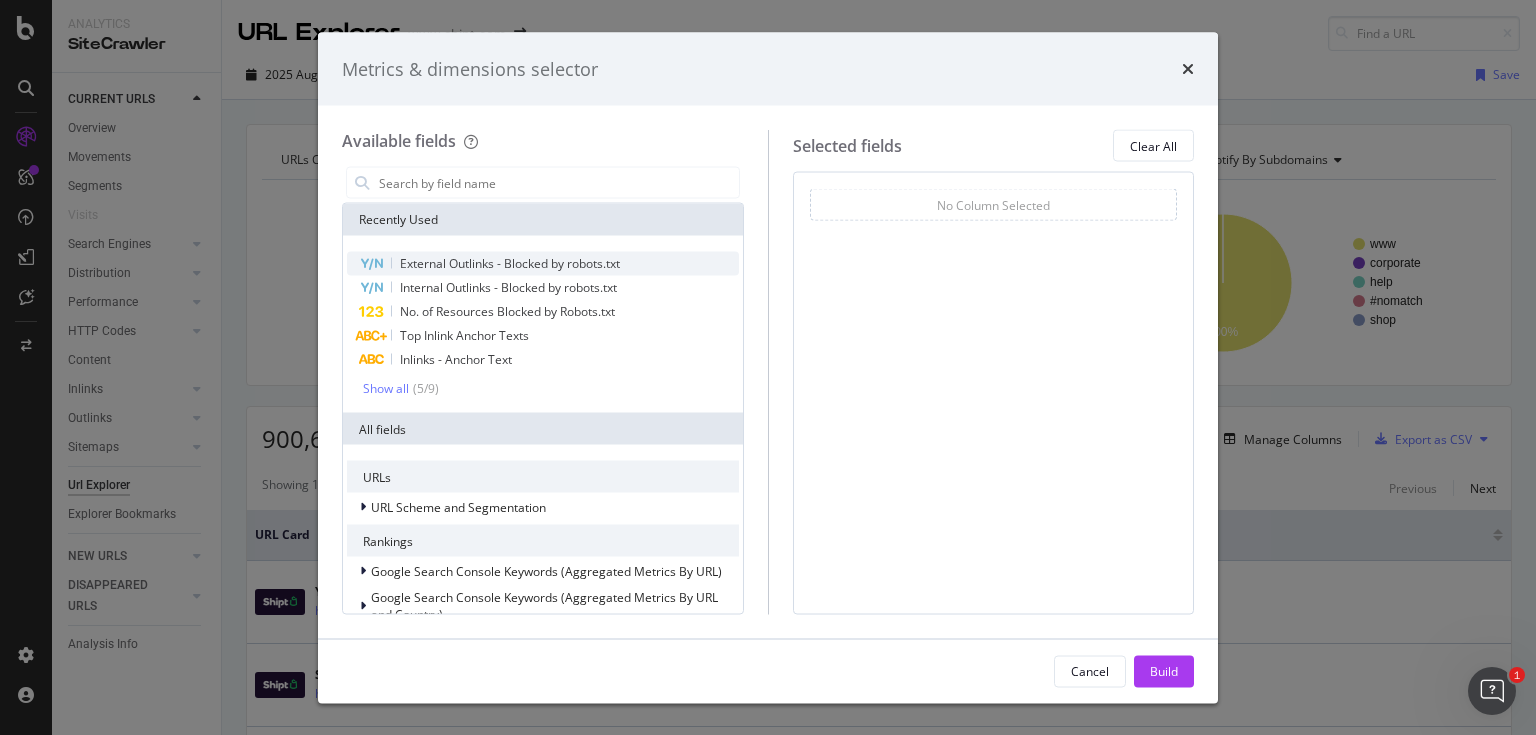 click on "External Outlinks - Blocked by robots.txt" at bounding box center [510, 263] 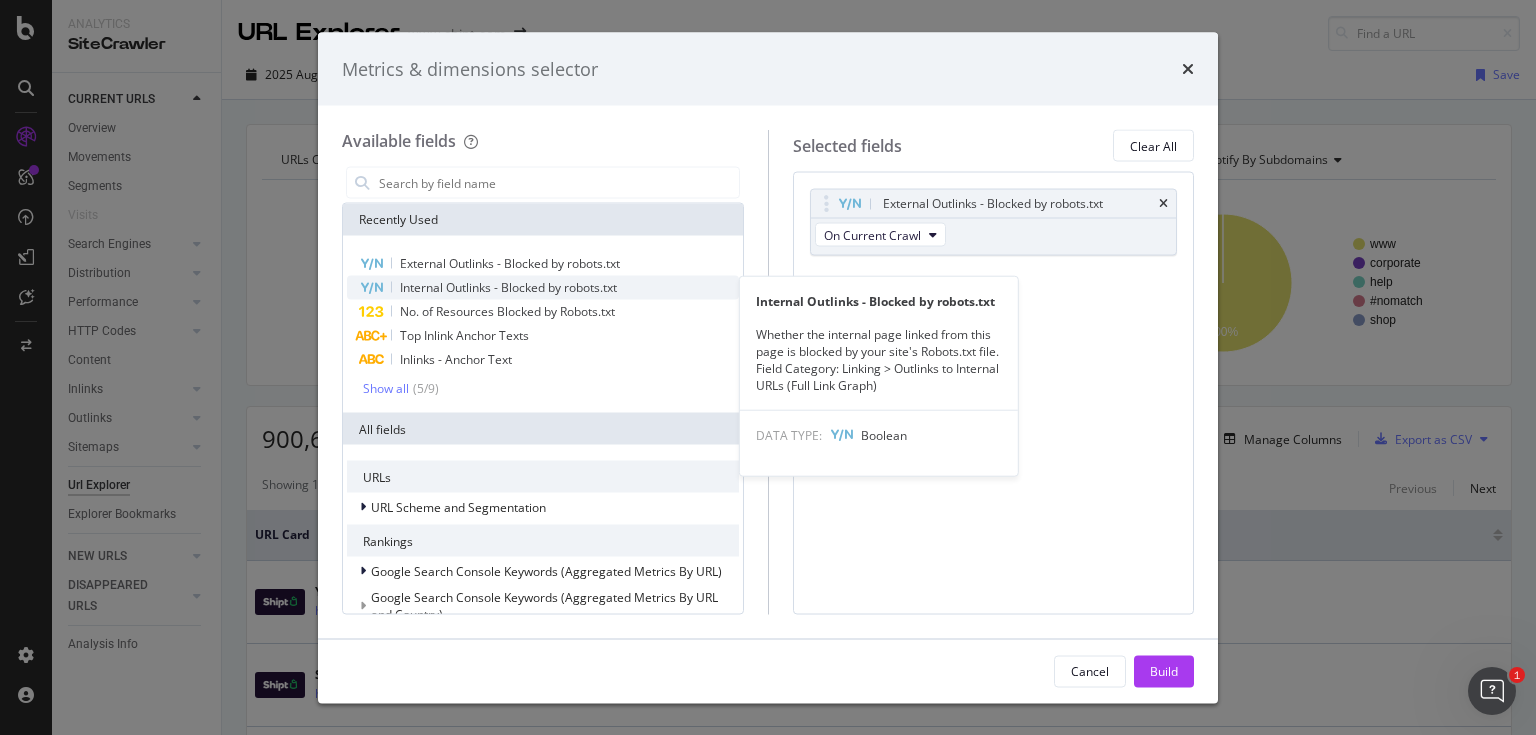 click on "Internal Outlinks - Blocked by robots.txt" at bounding box center (508, 287) 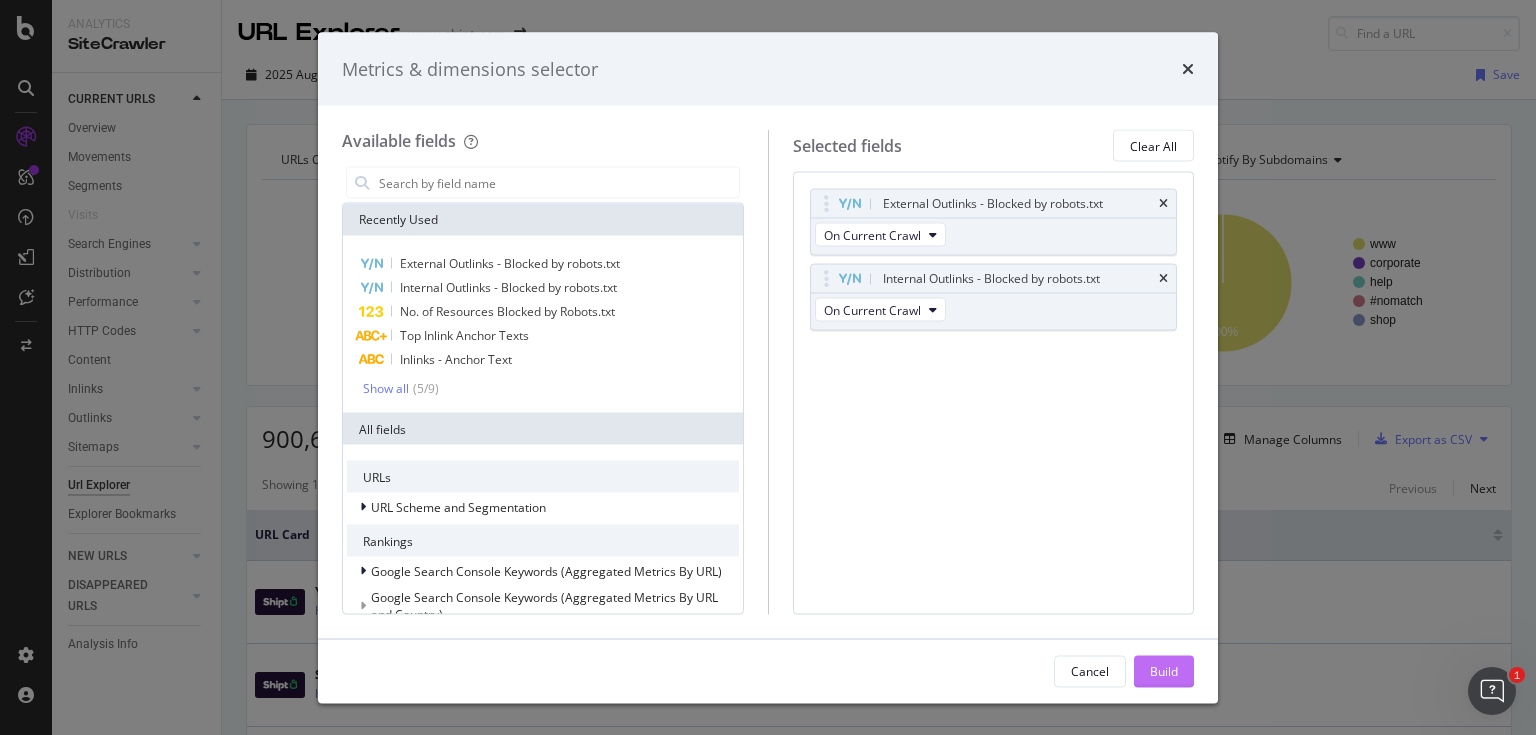 click on "Build" at bounding box center (1164, 670) 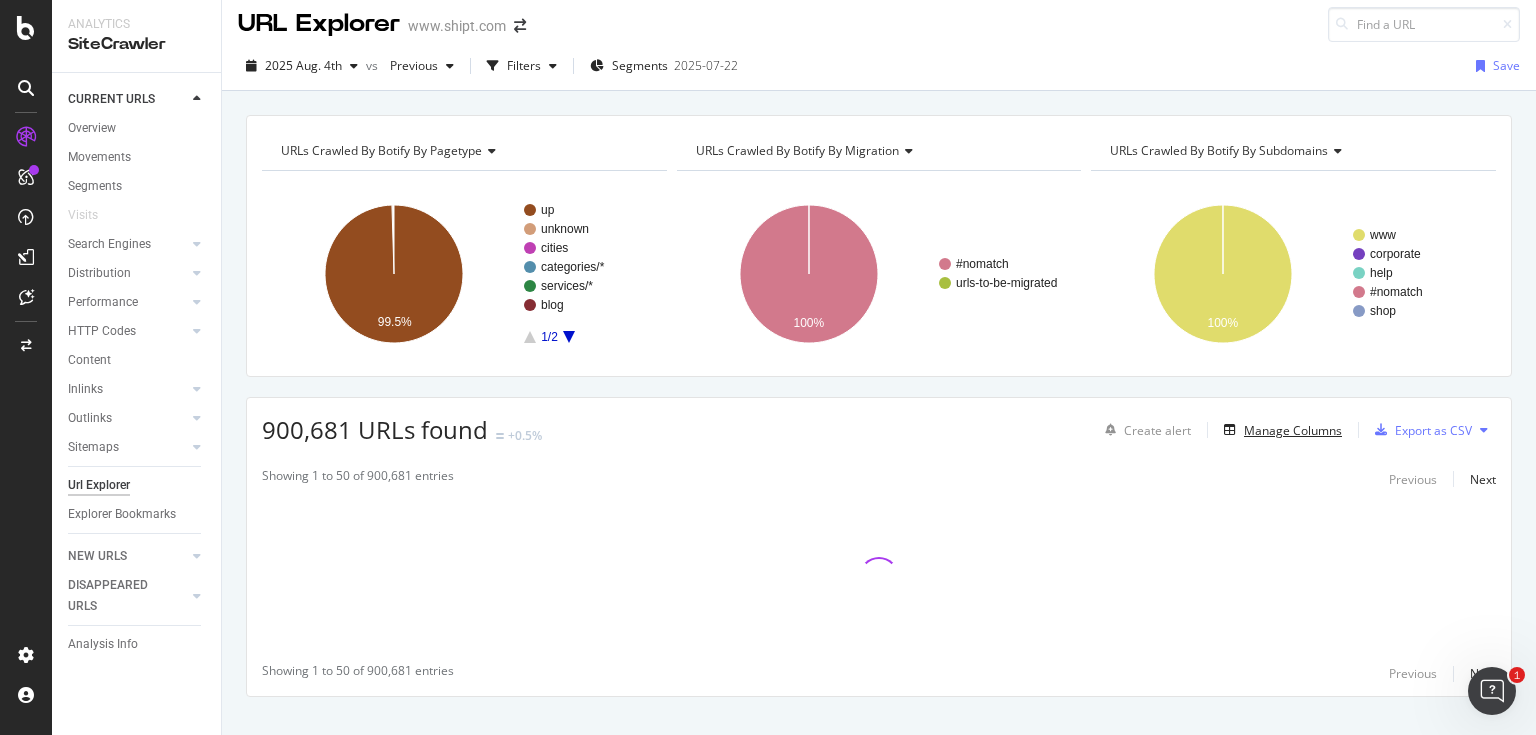 scroll, scrollTop: 0, scrollLeft: 0, axis: both 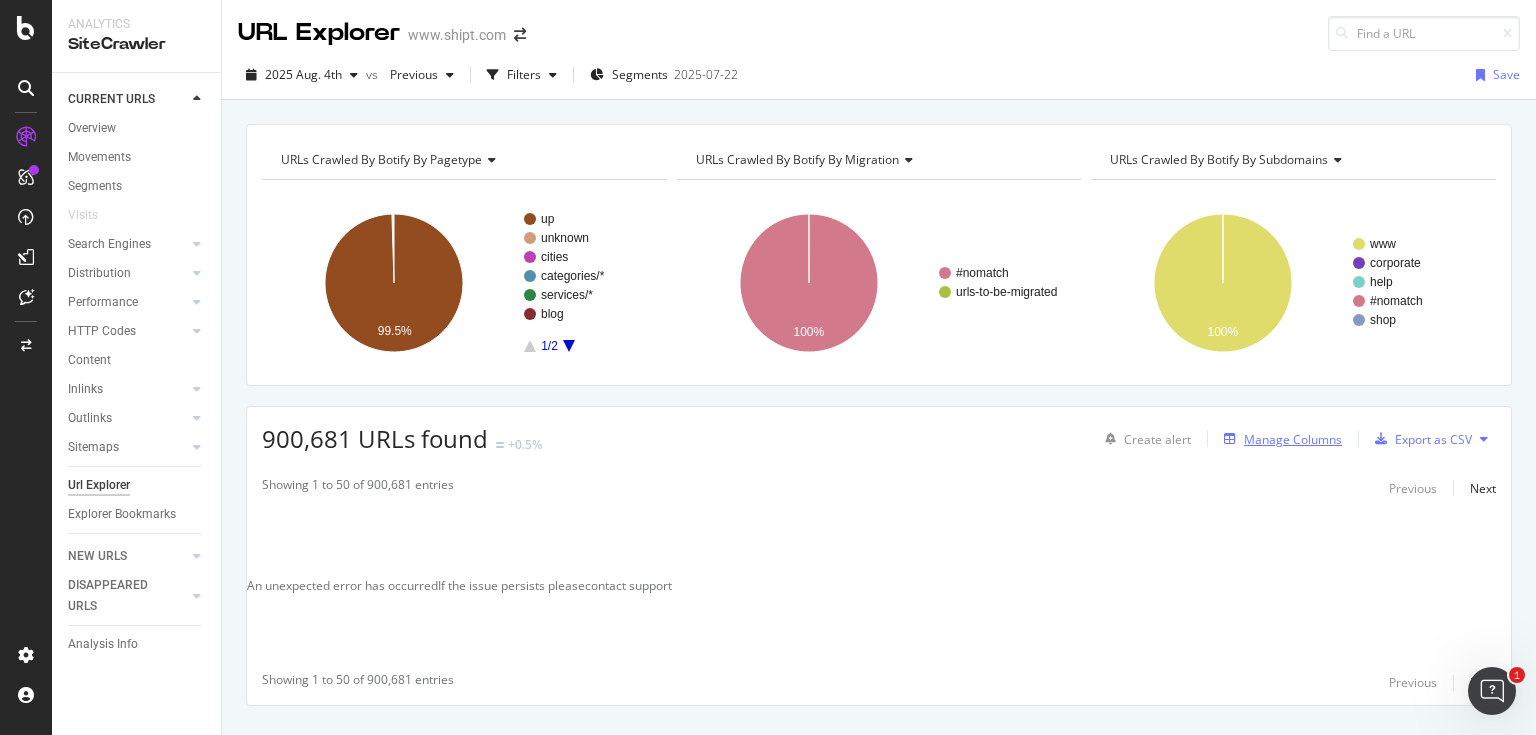 click on "Manage Columns" at bounding box center [1293, 439] 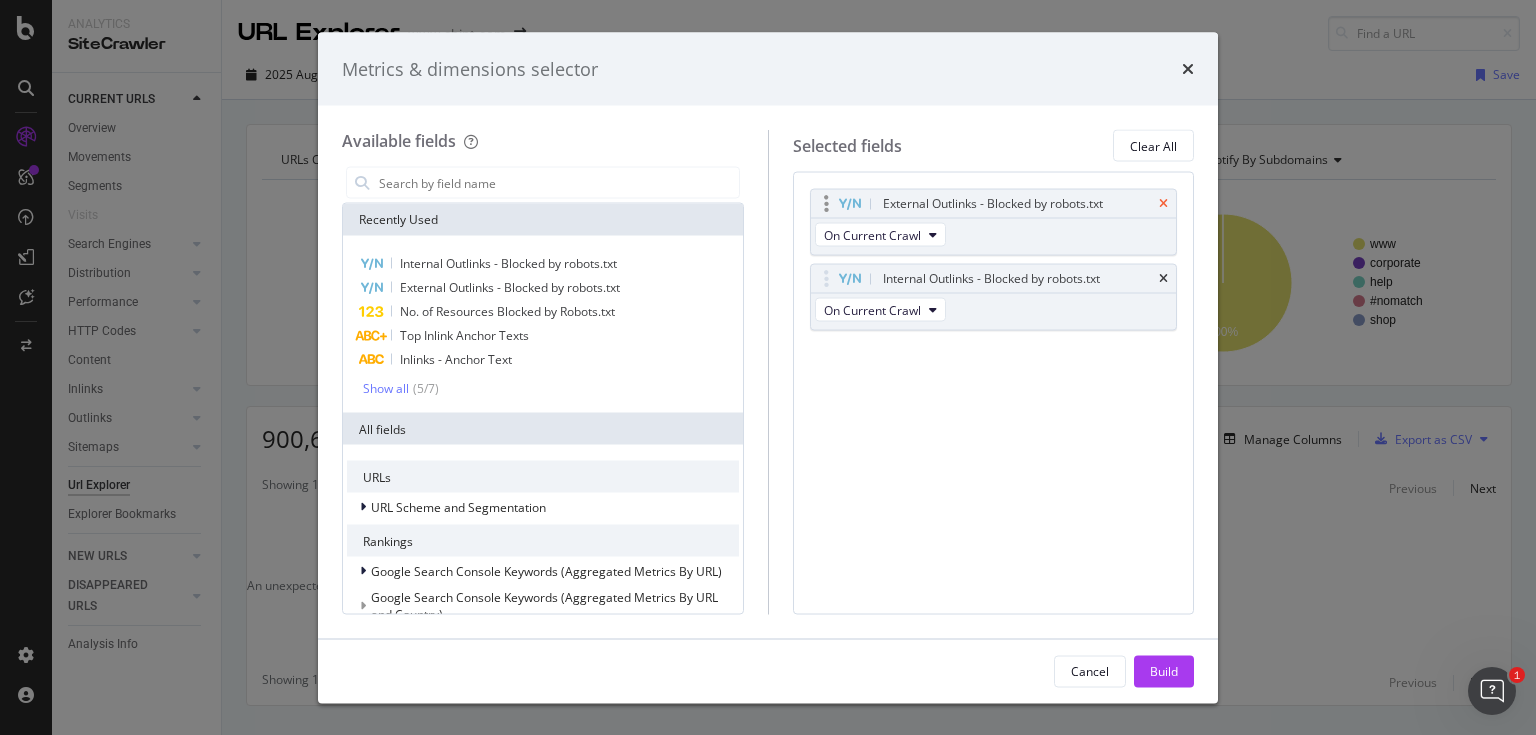 click at bounding box center (1163, 204) 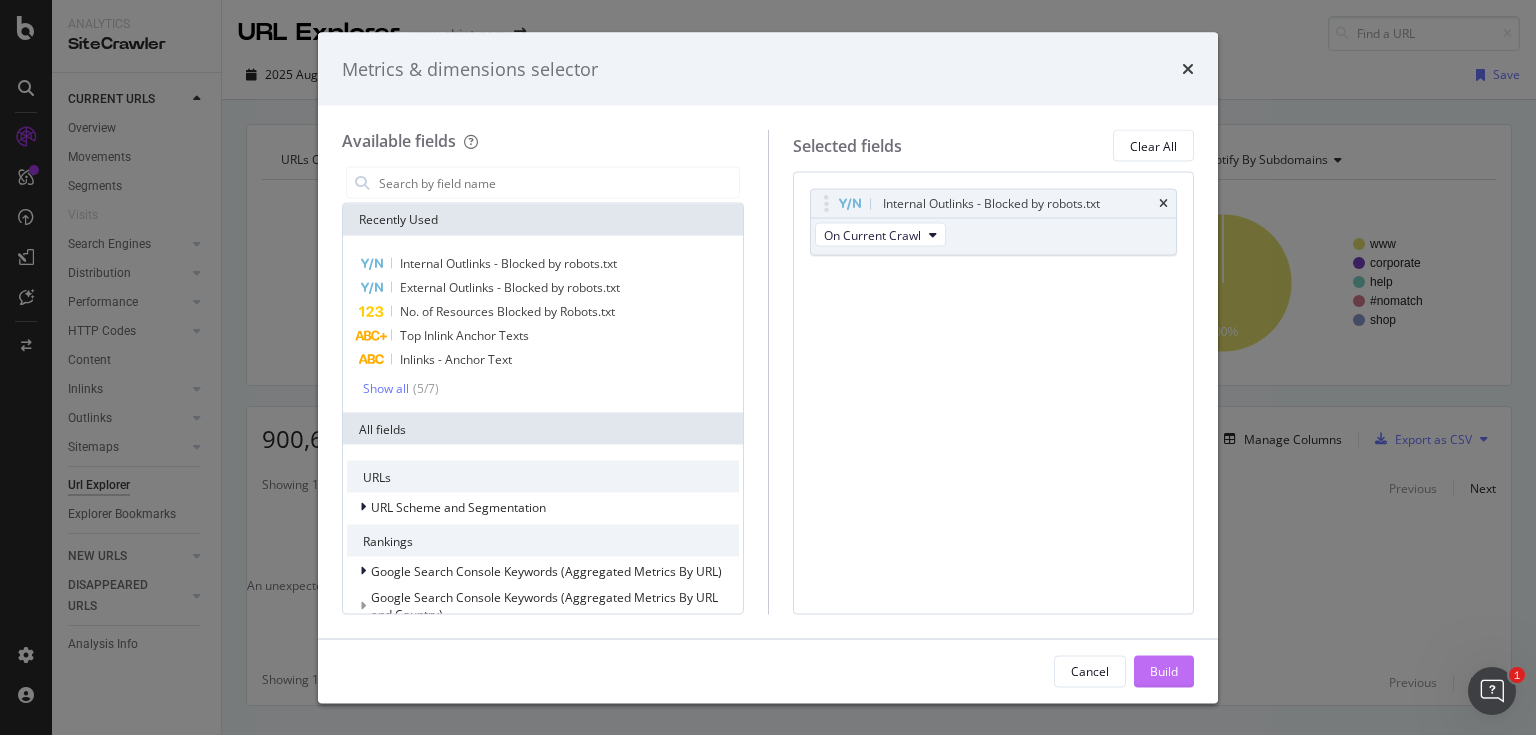 click on "Build" at bounding box center (1164, 670) 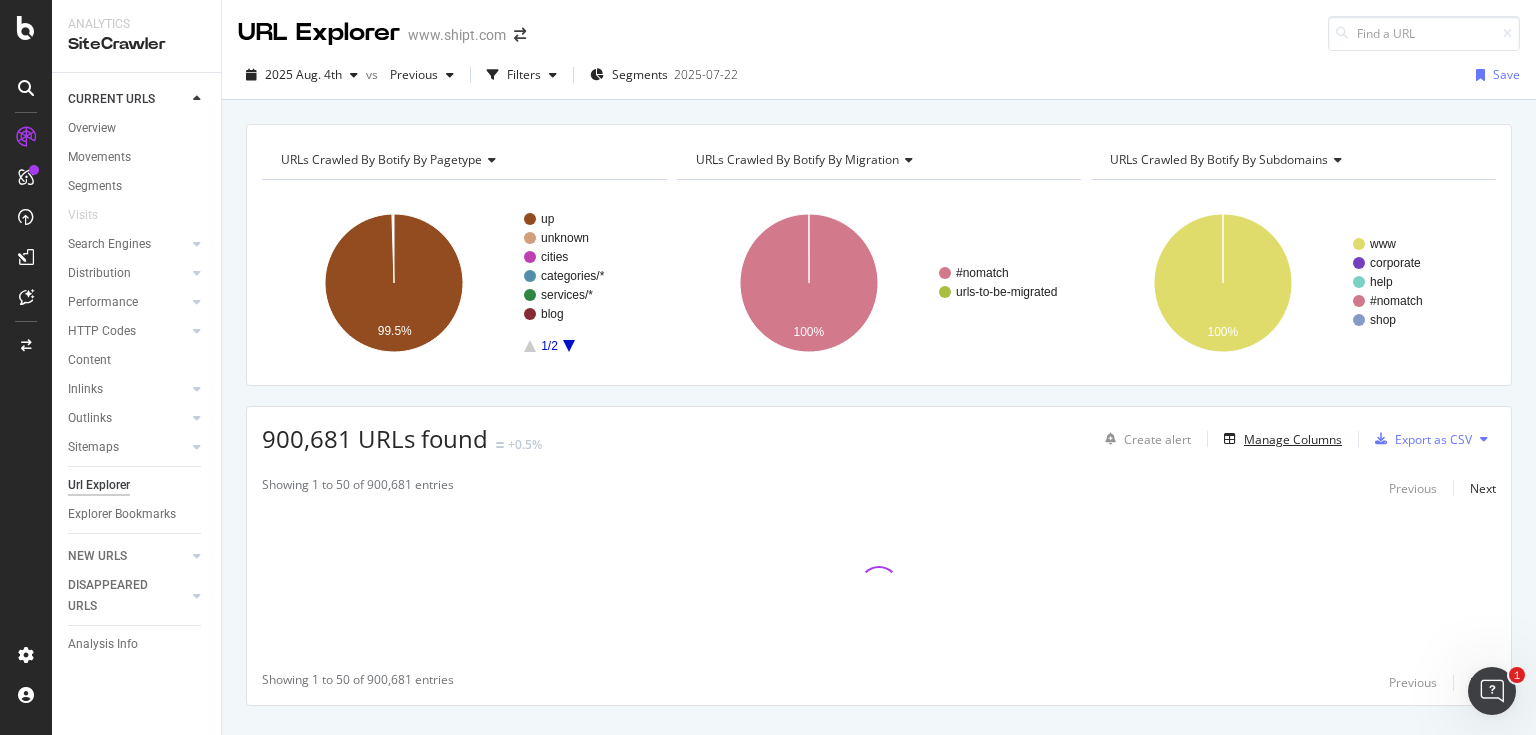 scroll, scrollTop: 40, scrollLeft: 0, axis: vertical 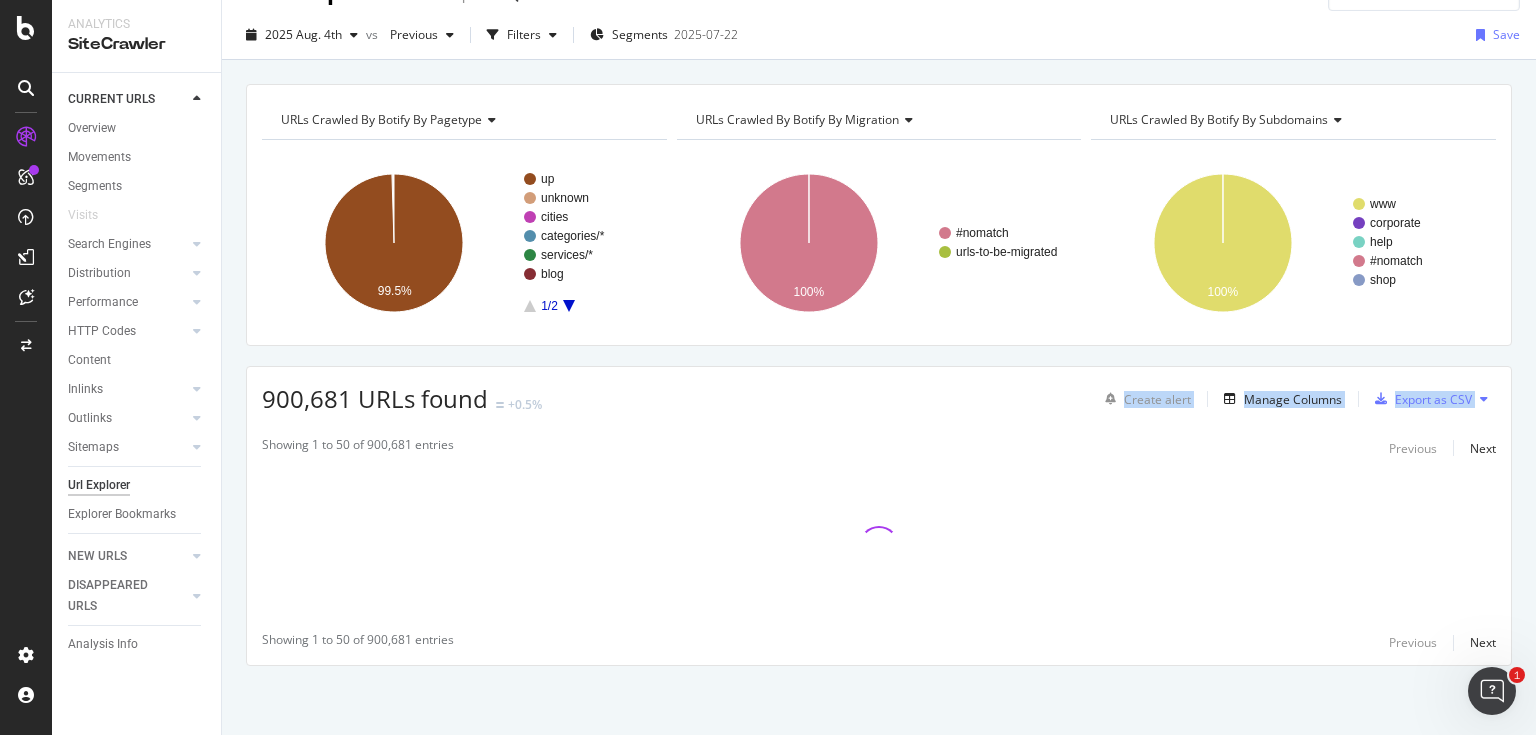 drag, startPoint x: 1000, startPoint y: 384, endPoint x: 1500, endPoint y: 381, distance: 500.009 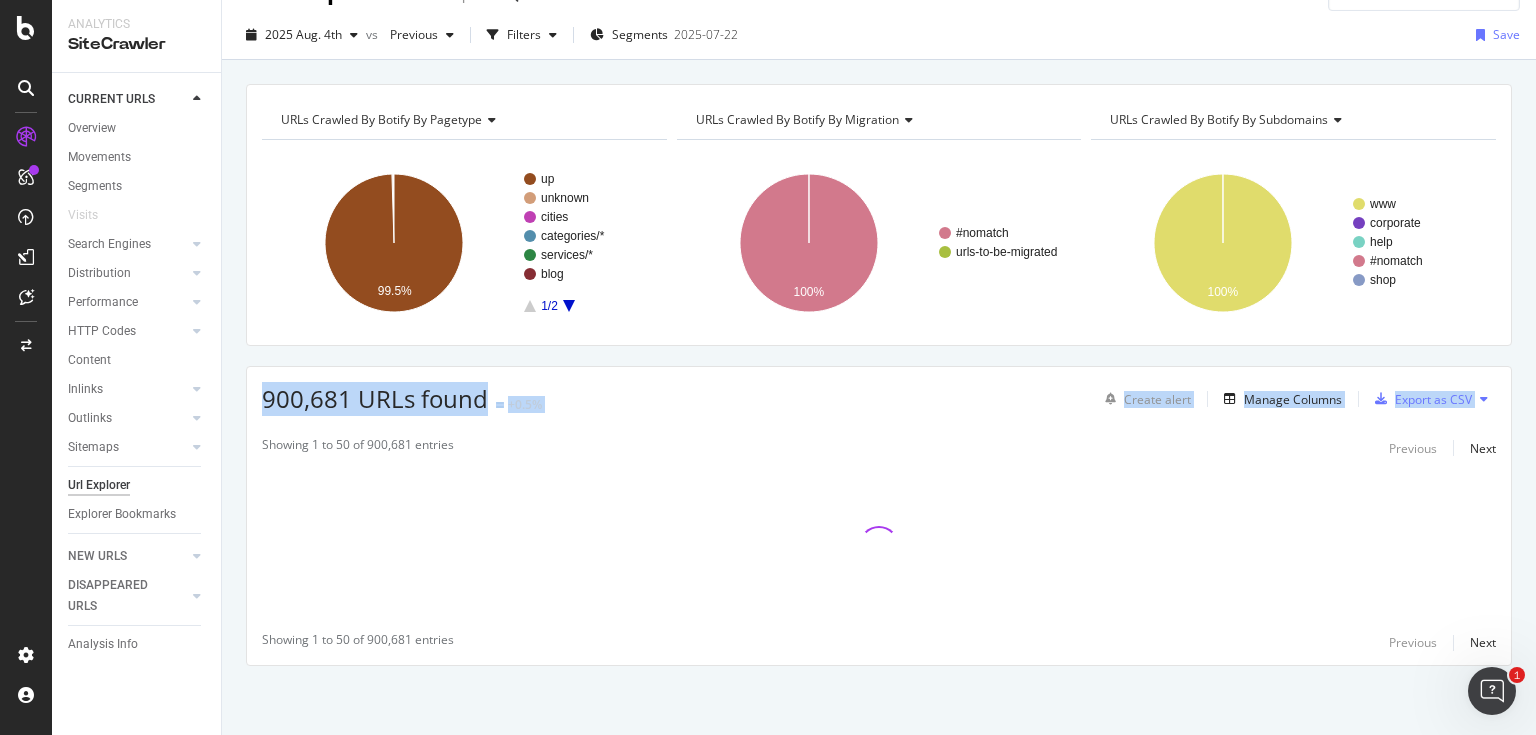 drag, startPoint x: 1500, startPoint y: 384, endPoint x: 267, endPoint y: 372, distance: 1233.0583 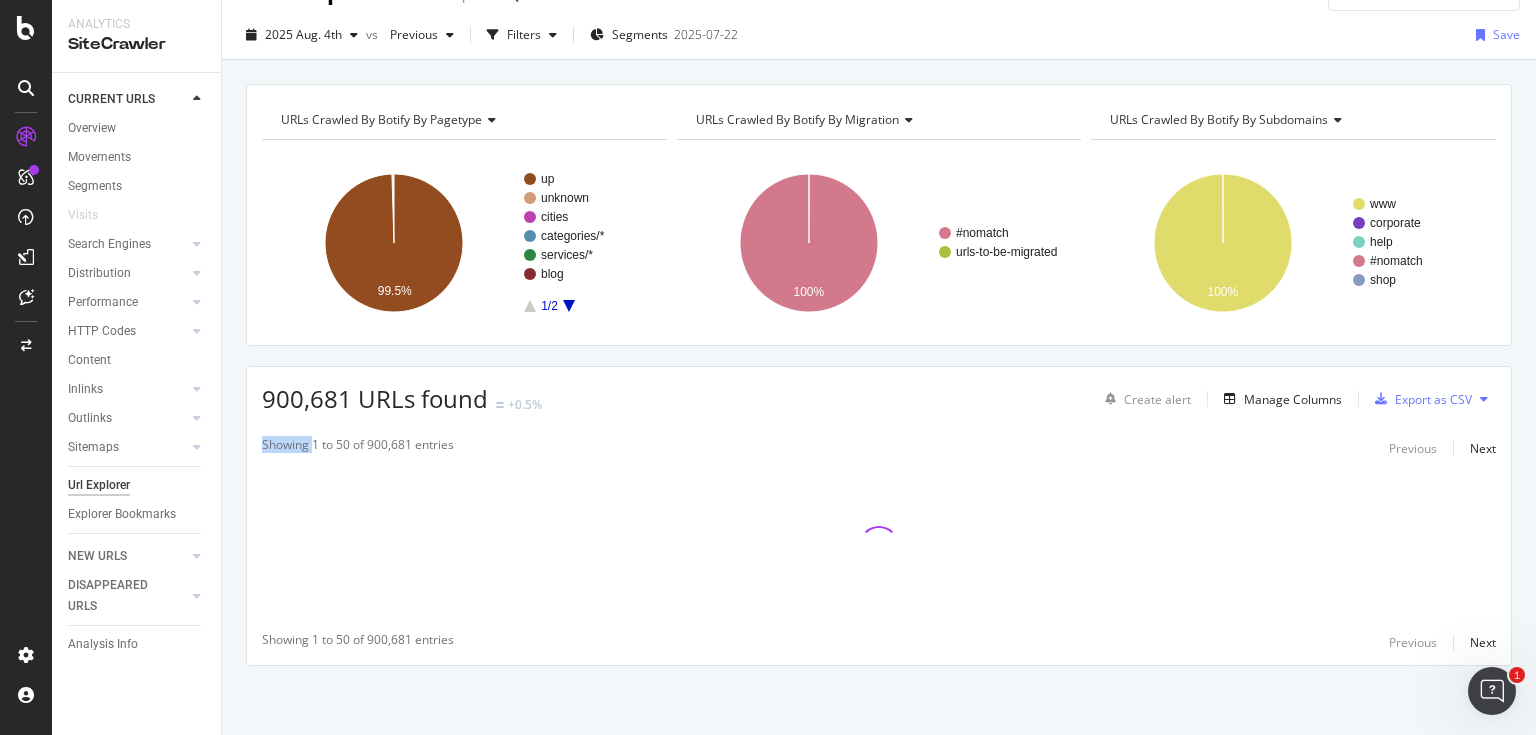 click on "URLs Crawled By Botify By pagetype
Chart (by Value) Table Expand Export as CSV Export as PNG Add to Custom Report
×
up unknown cities categories/* services/* blog 1/2 99.5% pagetype Crawled URLs up 896,358 unknown 2,030 cities 950 categories/* 644 services/* 543 blog 81 home 37 stores 21 landingpages 7 360 4 shop 4 signup 2 0/0
URLs Crawled By Botify By migration
Chart (by Value) Table Expand Export as CSV Export as PNG Add to Custom Report
×
#nomatch urls-to-be-migrated 100% migration Crawled URLs #nomatch 900,661 urls-to-be-migrated 20 urls-to-be-migrated
URLs Crawled By Botify By subdomains
Table" at bounding box center (879, 410) 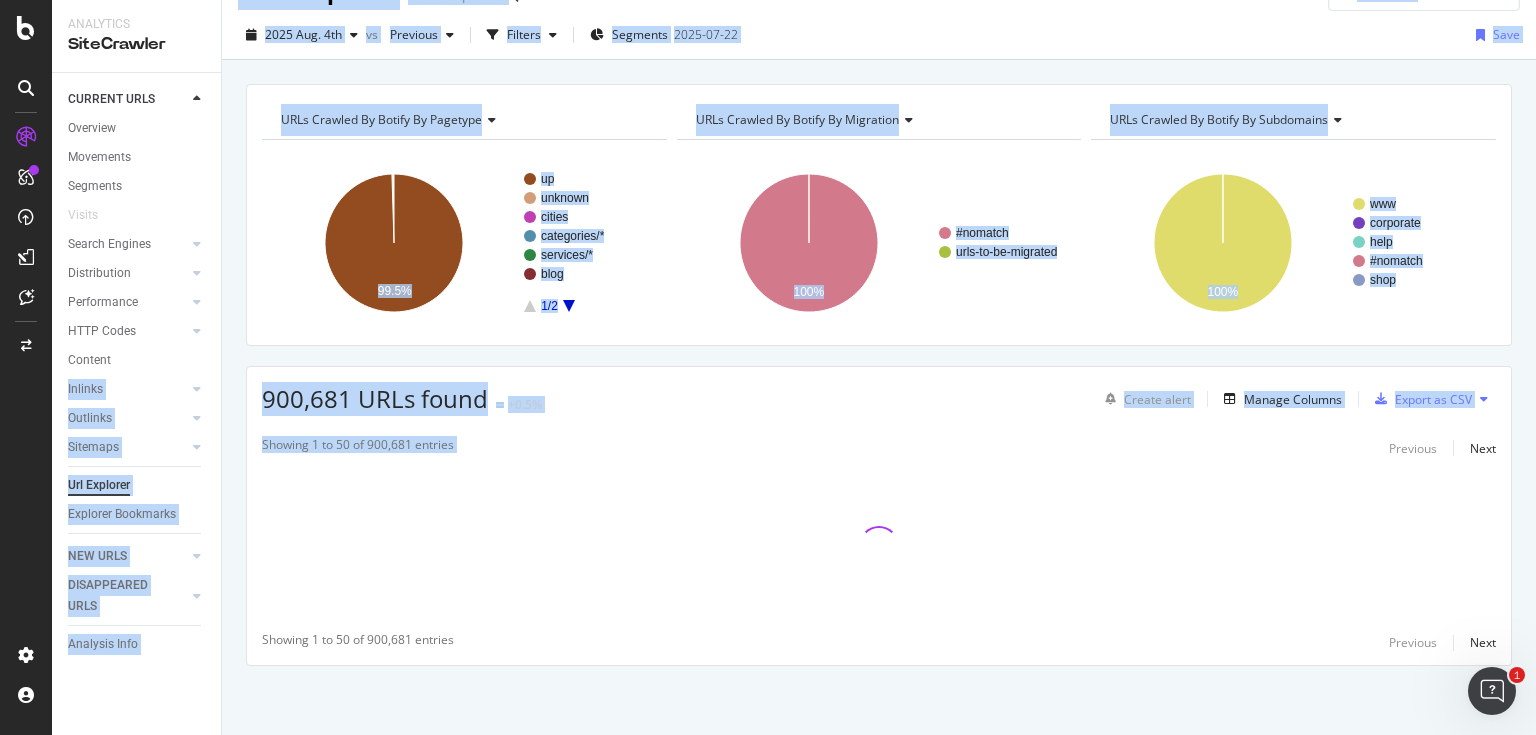 drag, startPoint x: 1506, startPoint y: 396, endPoint x: 235, endPoint y: 378, distance: 1271.1274 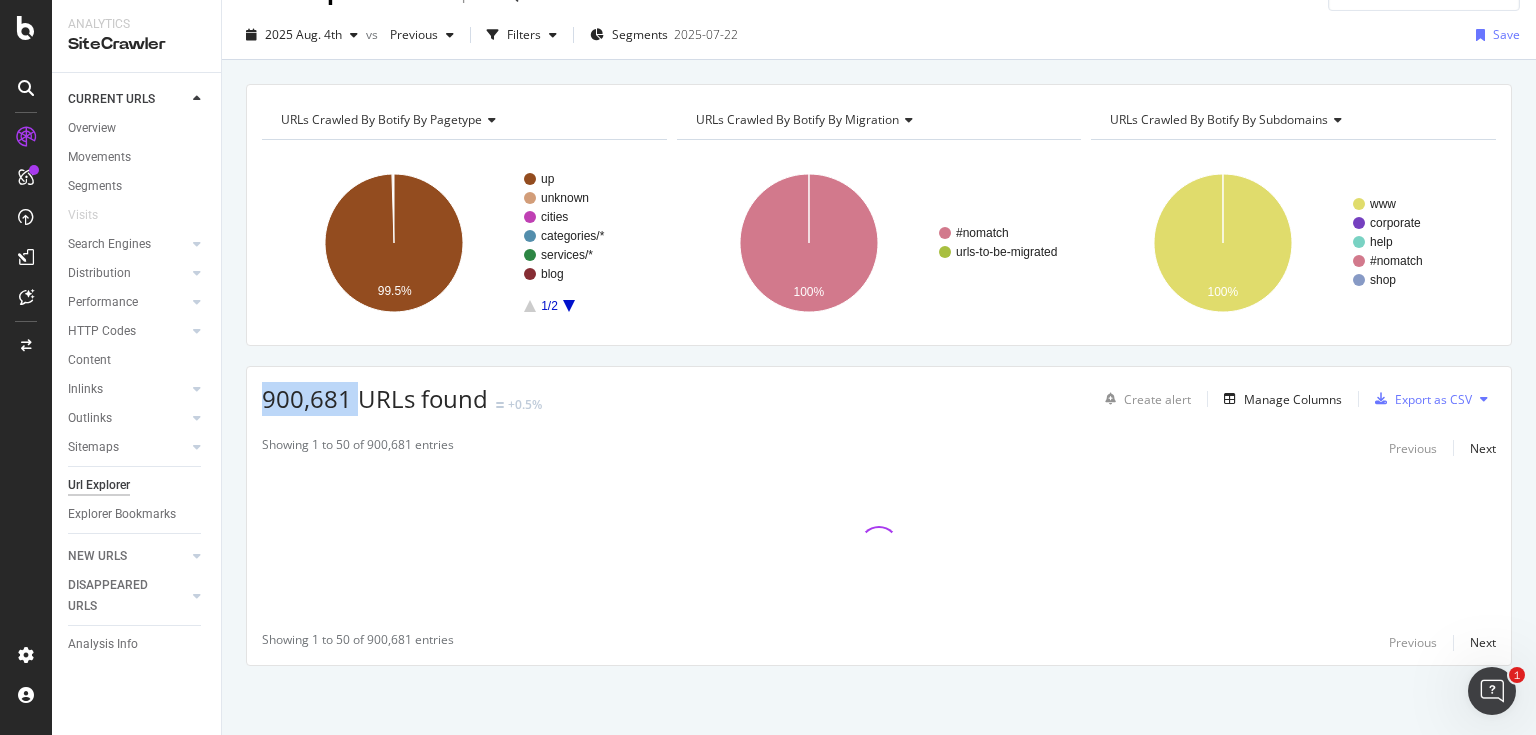 click on "URLs Crawled By Botify By pagetype
Chart (by Value) Table Expand Export as CSV Export as PNG Add to Custom Report
×
up unknown cities categories/* services/* blog 1/2 99.5% pagetype Crawled URLs up 896,358 unknown 2,030 cities 950 categories/* 644 services/* 543 blog 81 home 37 stores 21 landingpages 7 360 4 shop 4 signup 2 0/0
URLs Crawled By Botify By migration
Chart (by Value) Table Expand Export as CSV Export as PNG Add to Custom Report
×
#nomatch urls-to-be-migrated 100% migration Crawled URLs #nomatch 900,661 urls-to-be-migrated 20 urls-to-be-migrated
URLs Crawled By Botify By subdomains
Table" at bounding box center (879, 410) 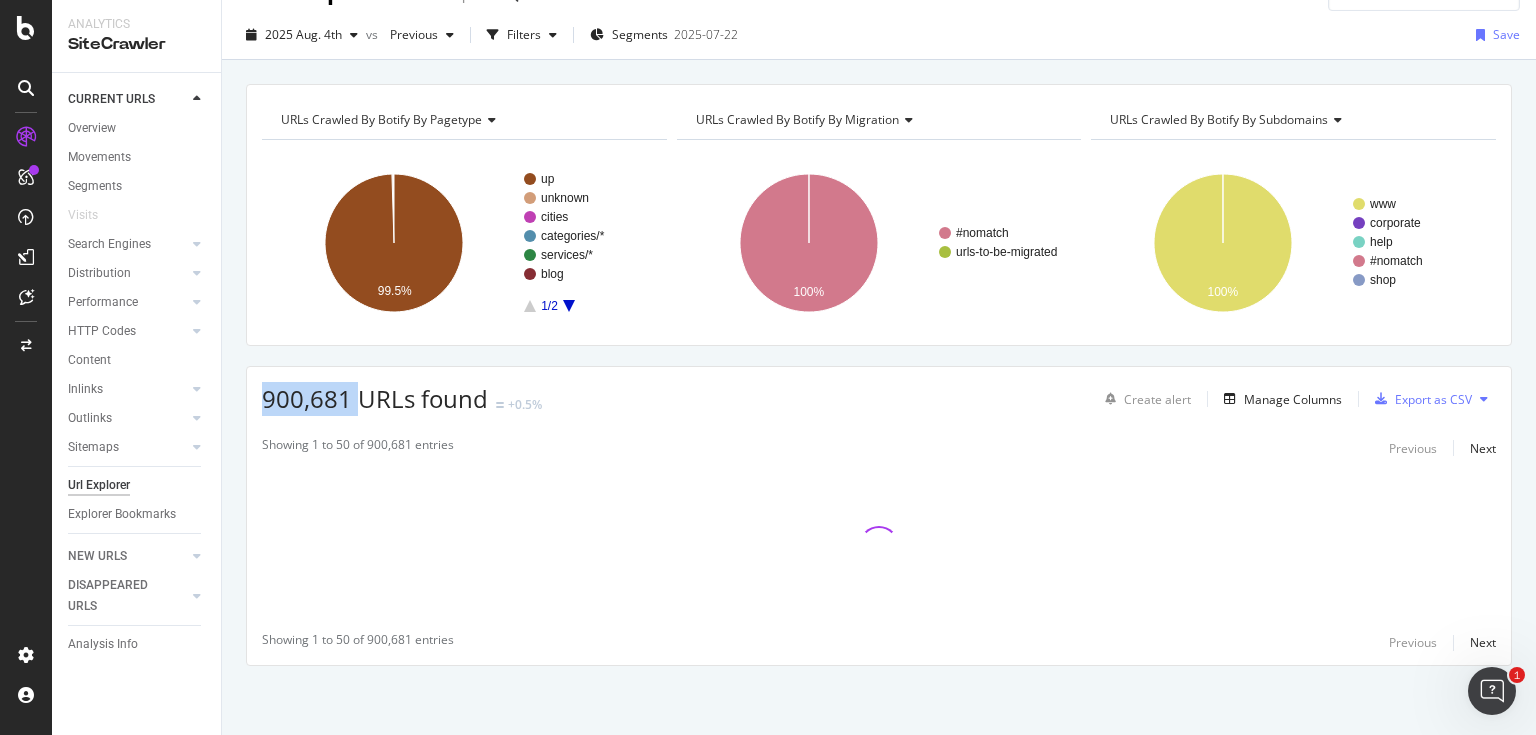 click on "URLs Crawled By Botify By pagetype
Chart (by Value) Table Expand Export as CSV Export as PNG Add to Custom Report
×
up unknown cities categories/* services/* blog 1/2 99.5% pagetype Crawled URLs up 896,358 unknown 2,030 cities 950 categories/* 644 services/* 543 blog 81 home 37 stores 21 landingpages 7 360 4 shop 4 signup 2 0/0
URLs Crawled By Botify By migration
Chart (by Value) Table Expand Export as CSV Export as PNG Add to Custom Report
×
#nomatch urls-to-be-migrated 100% migration Crawled URLs #nomatch 900,661 urls-to-be-migrated 20 urls-to-be-migrated
URLs Crawled By Botify By subdomains
Table" at bounding box center [879, 410] 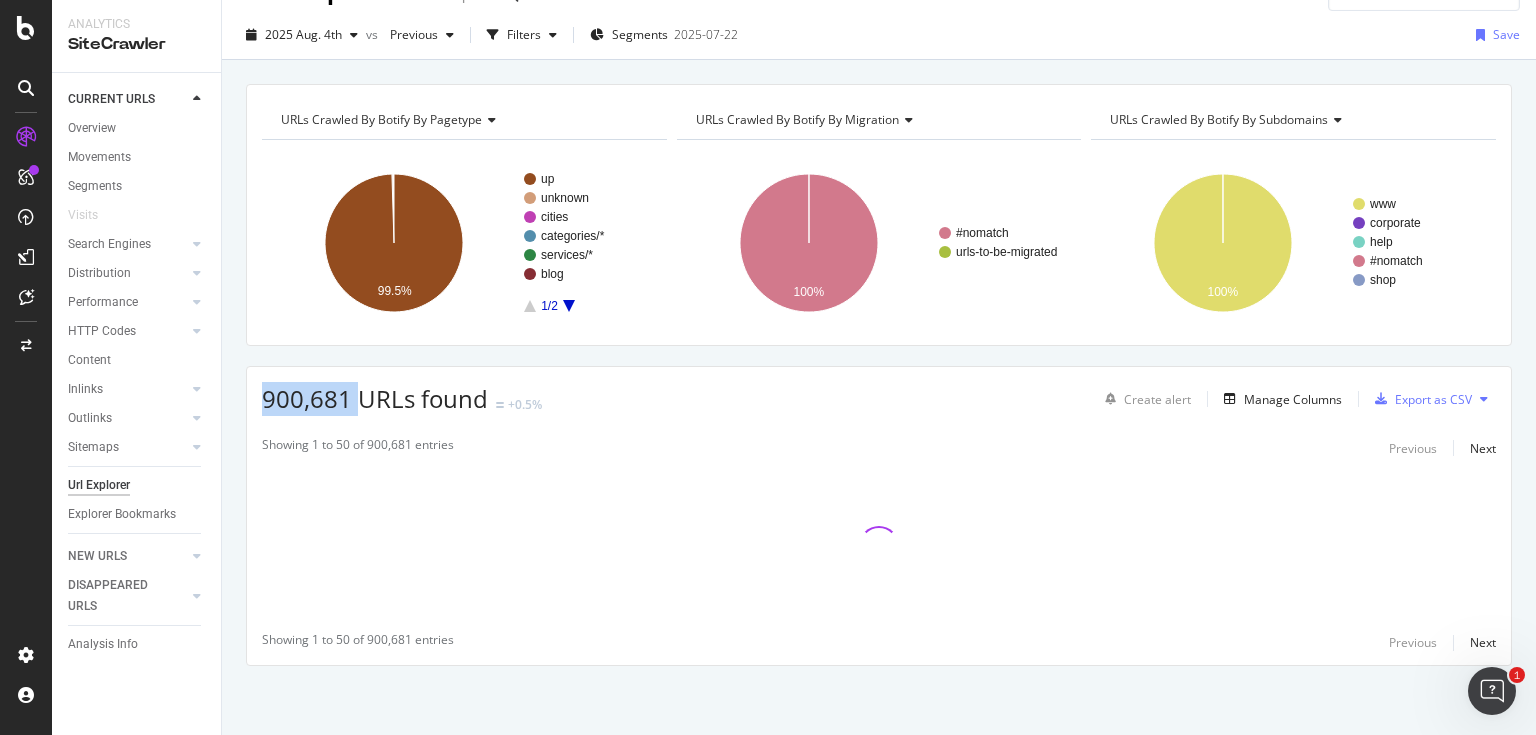 click on "900,681 URLs found +0.5% Create alert Manage Columns Export as CSV" at bounding box center (879, 391) 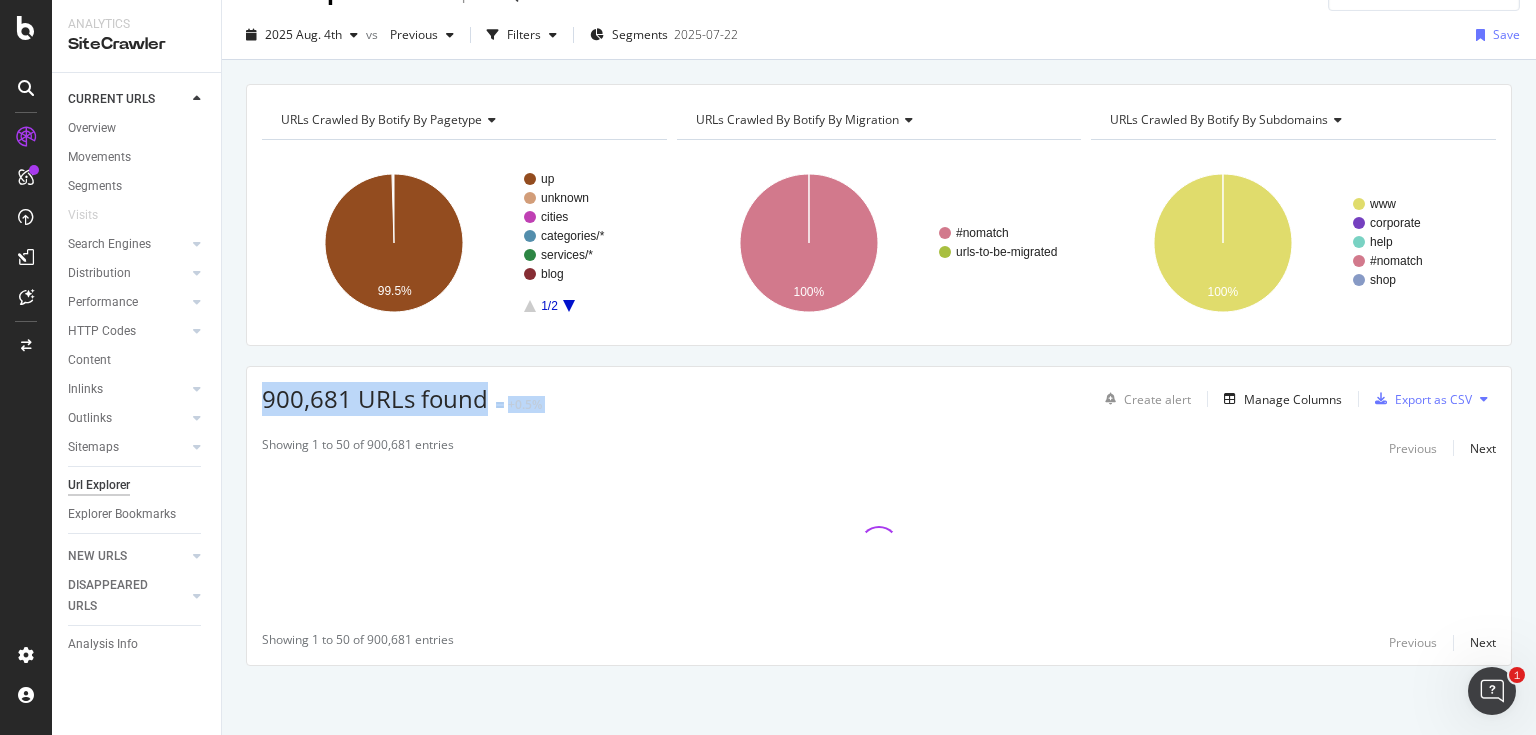 drag, startPoint x: 251, startPoint y: 380, endPoint x: 629, endPoint y: 387, distance: 378.06482 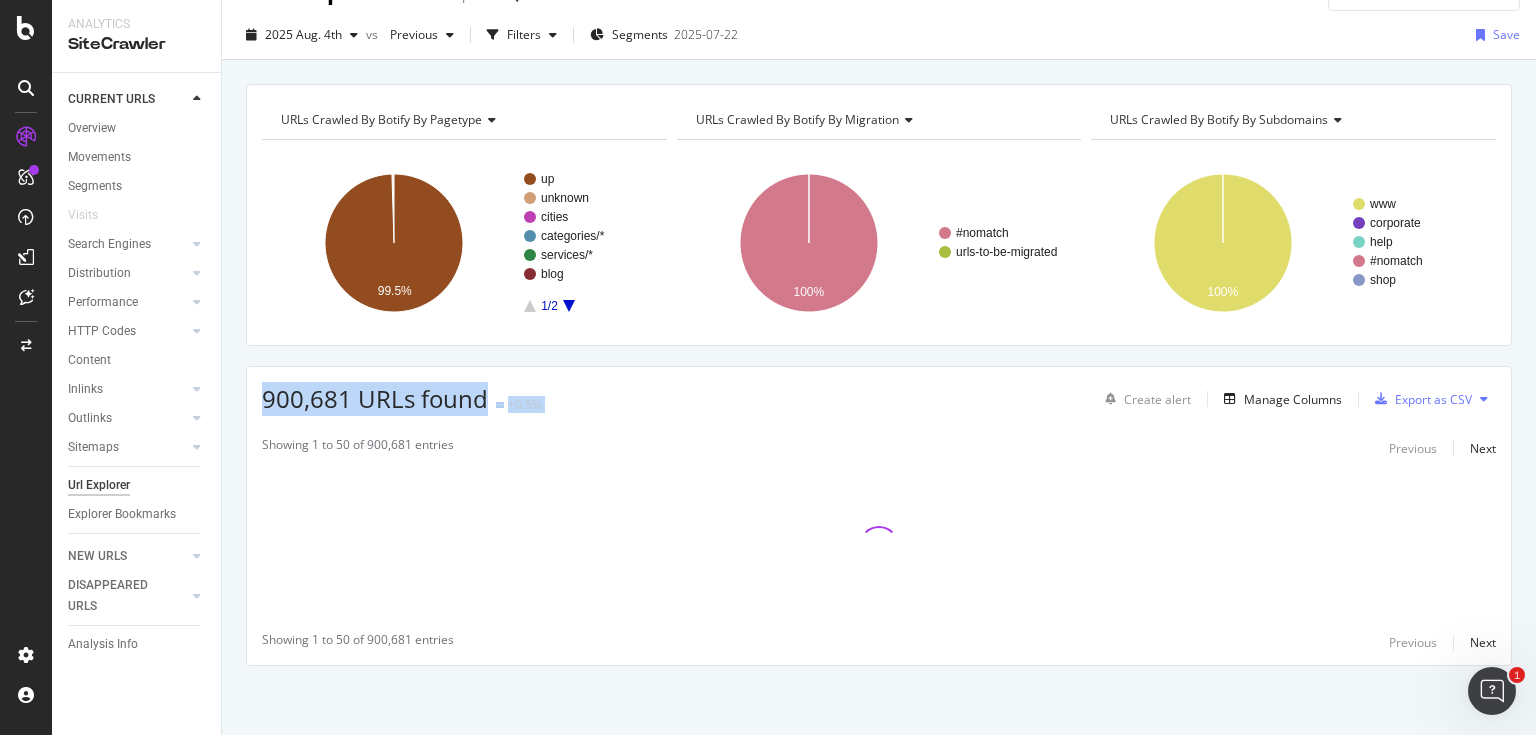 drag, startPoint x: 629, startPoint y: 387, endPoint x: 254, endPoint y: 402, distance: 375.29987 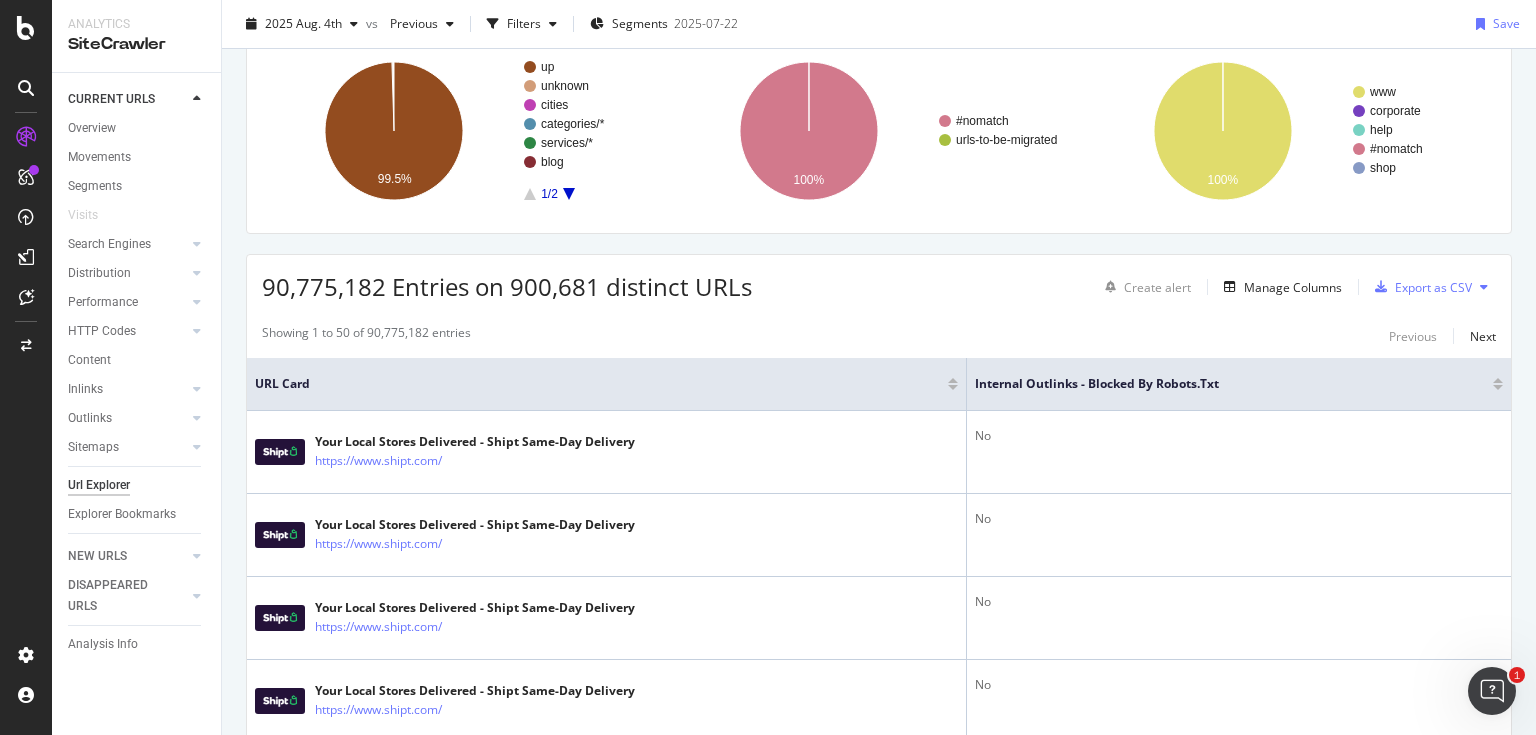scroll, scrollTop: 0, scrollLeft: 0, axis: both 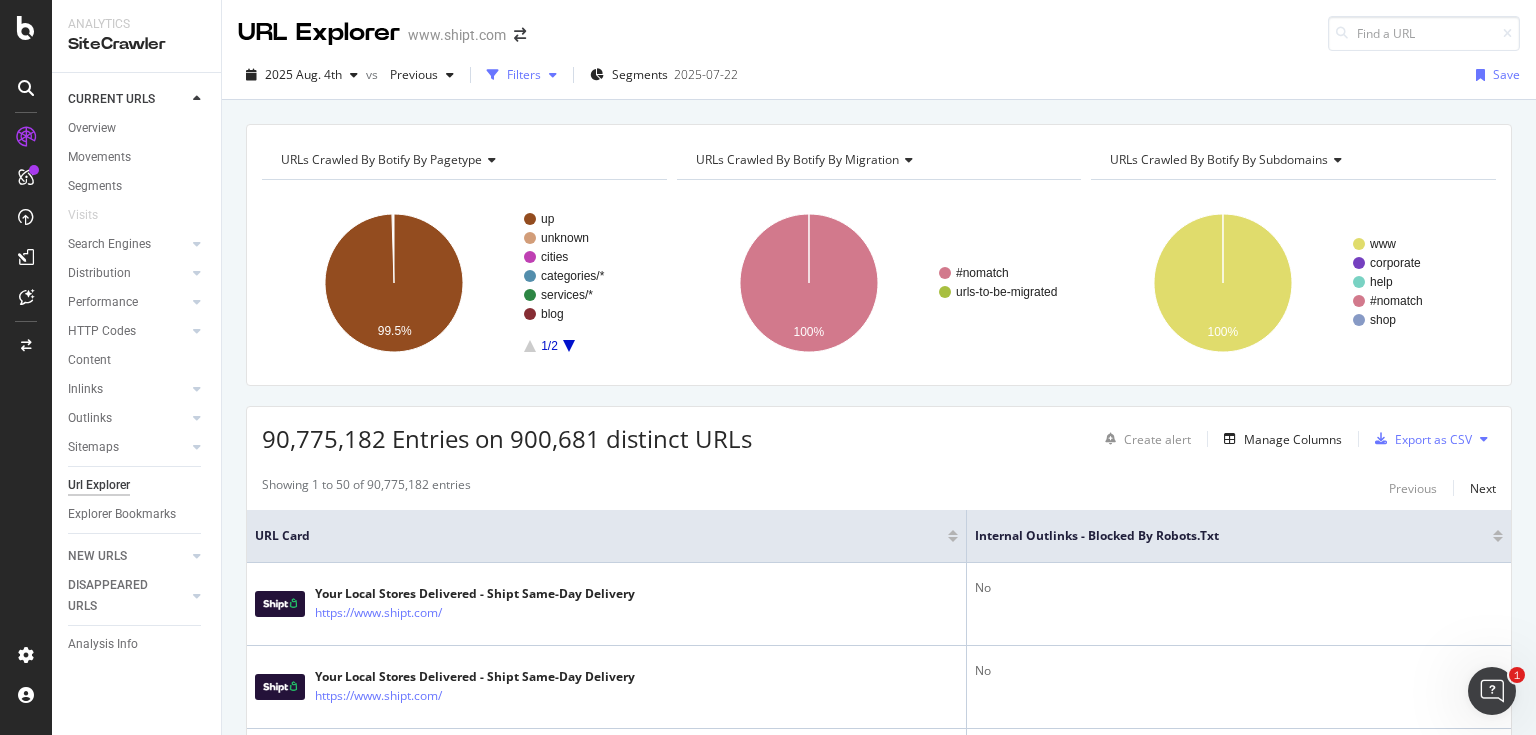 click on "Filters" at bounding box center [522, 75] 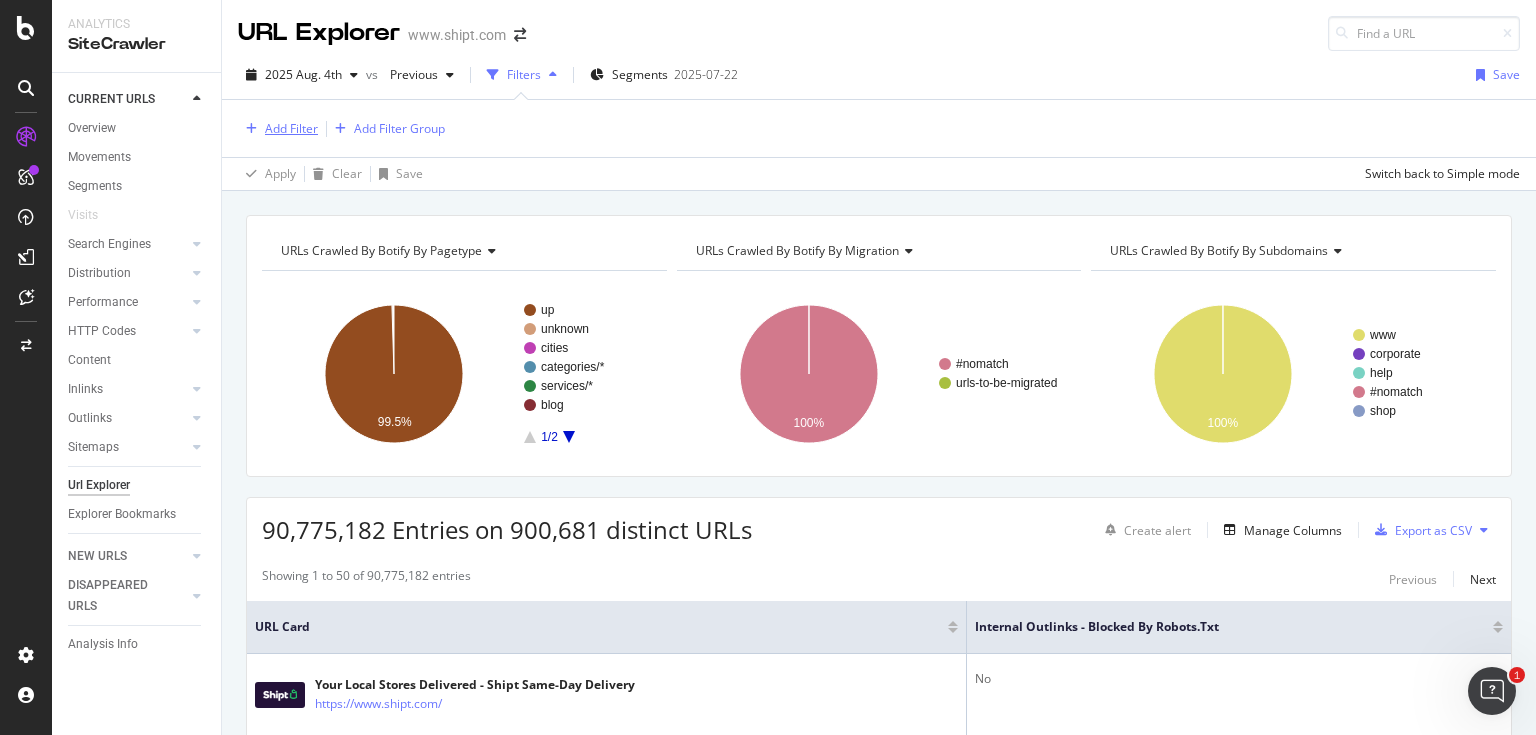 click on "Add Filter" at bounding box center (291, 128) 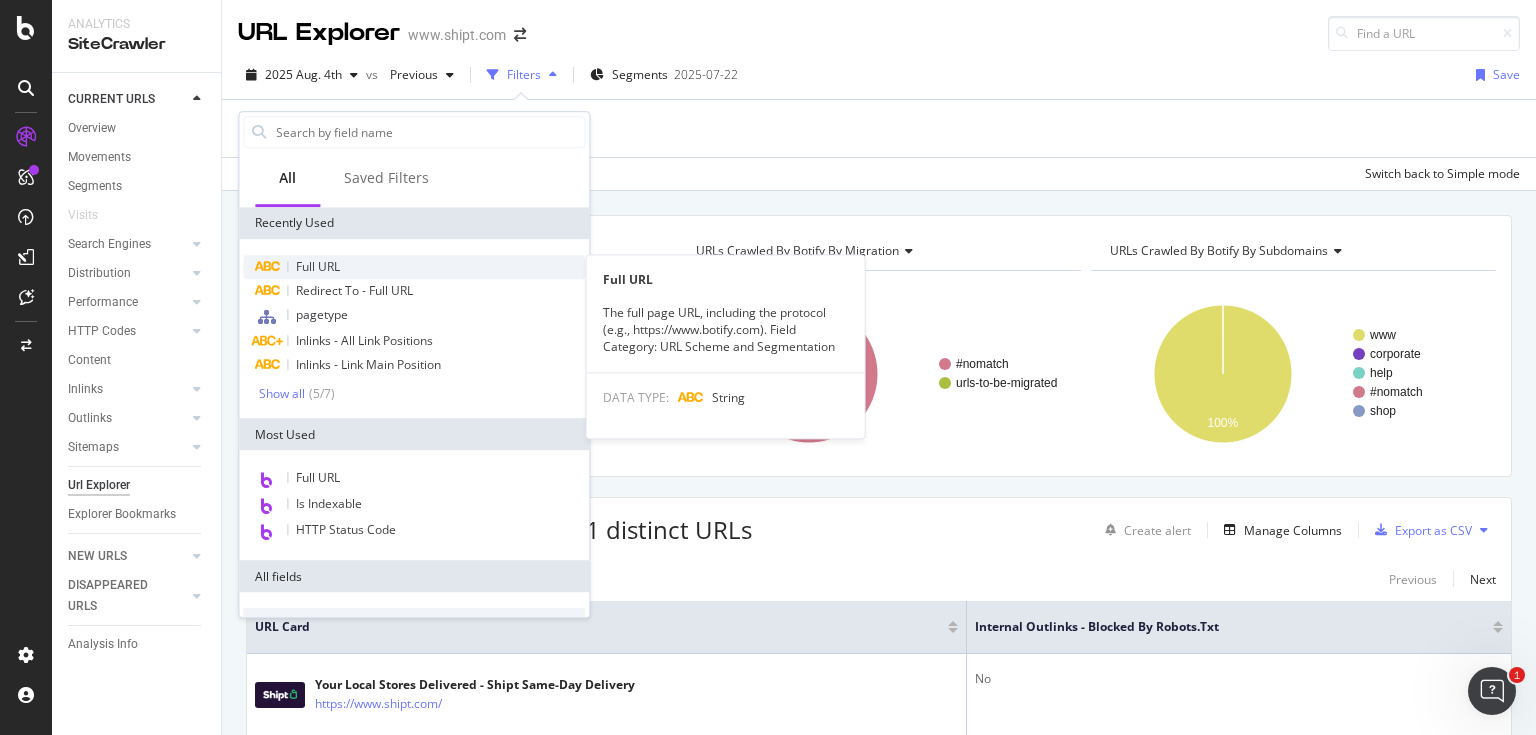 click on "Full URL" at bounding box center [318, 266] 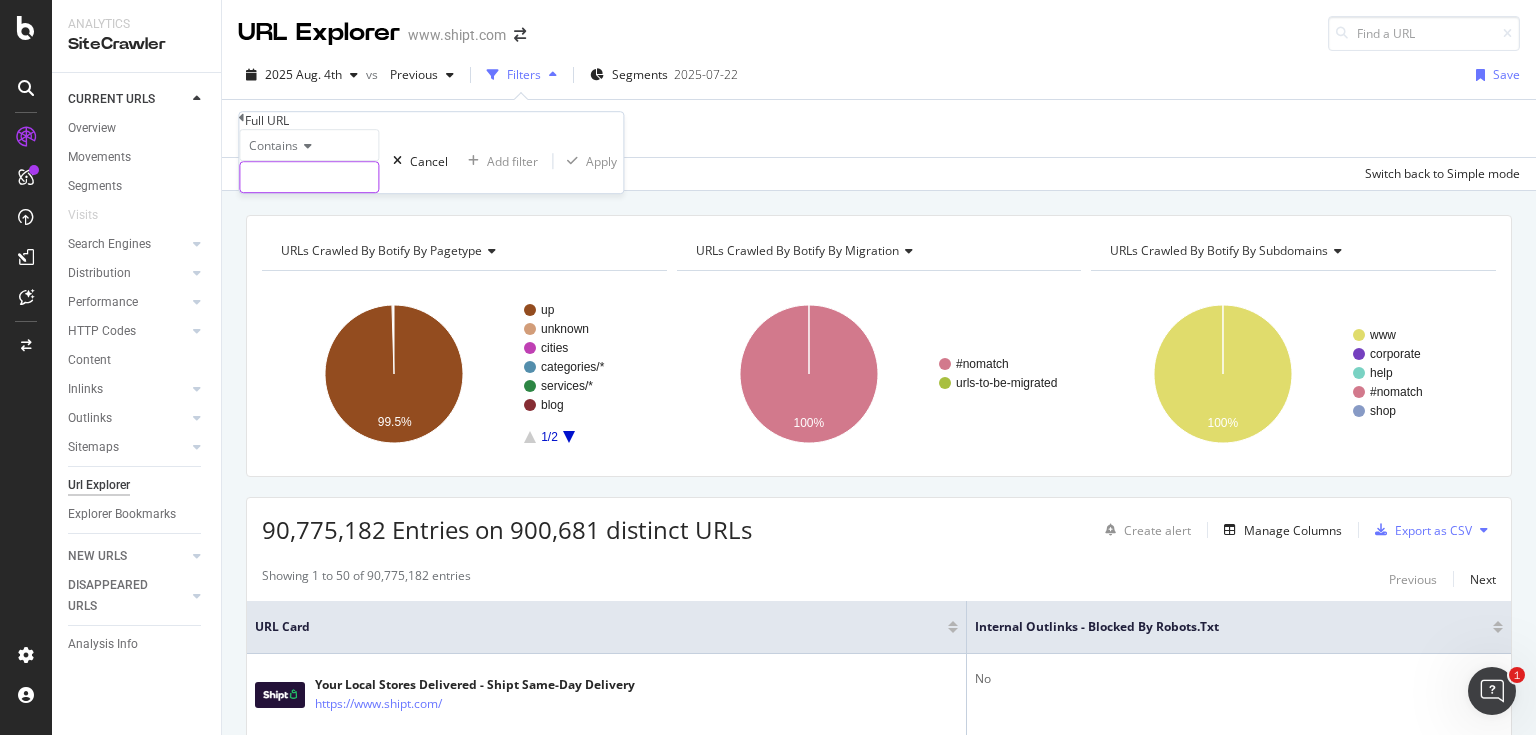 click at bounding box center (309, 177) 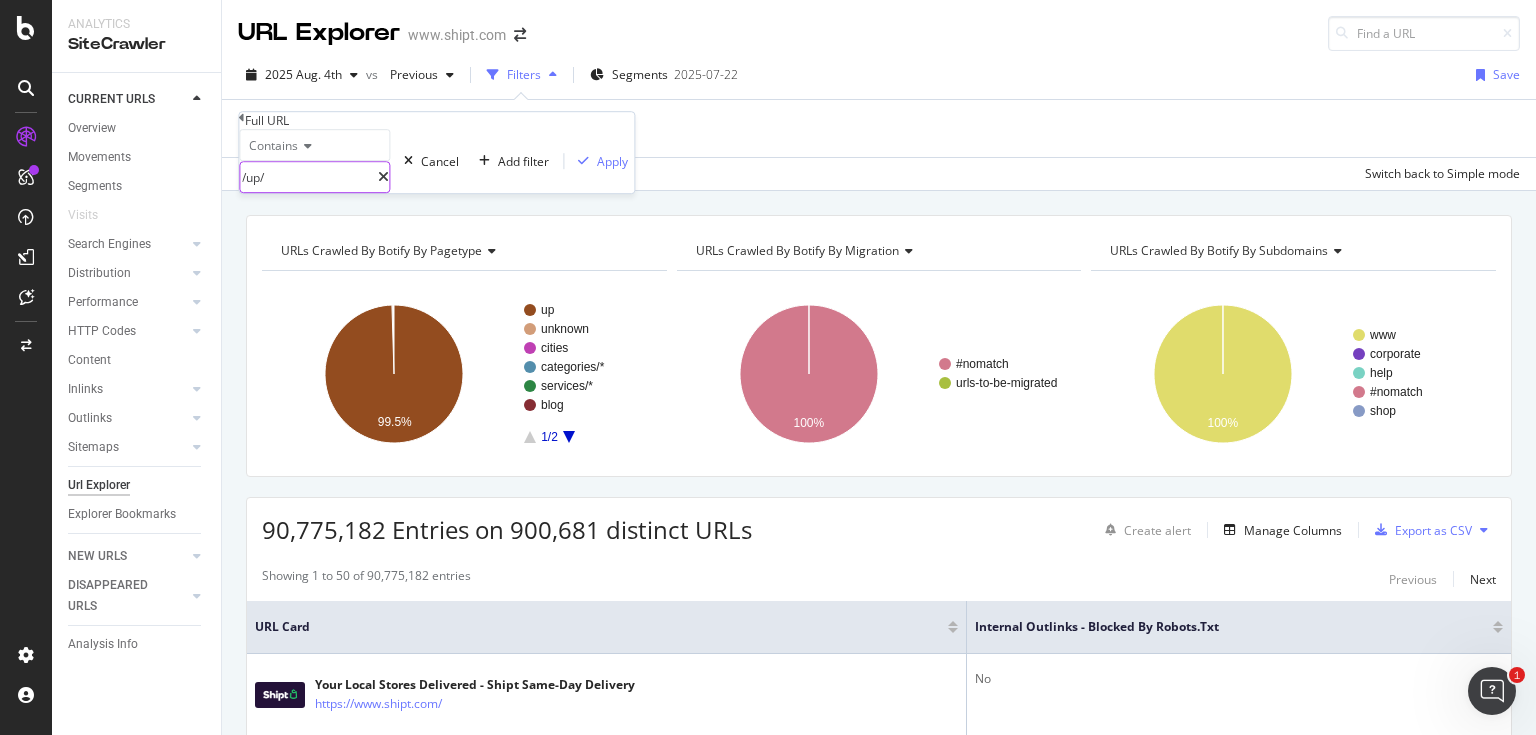 click on "/up/" at bounding box center (309, 177) 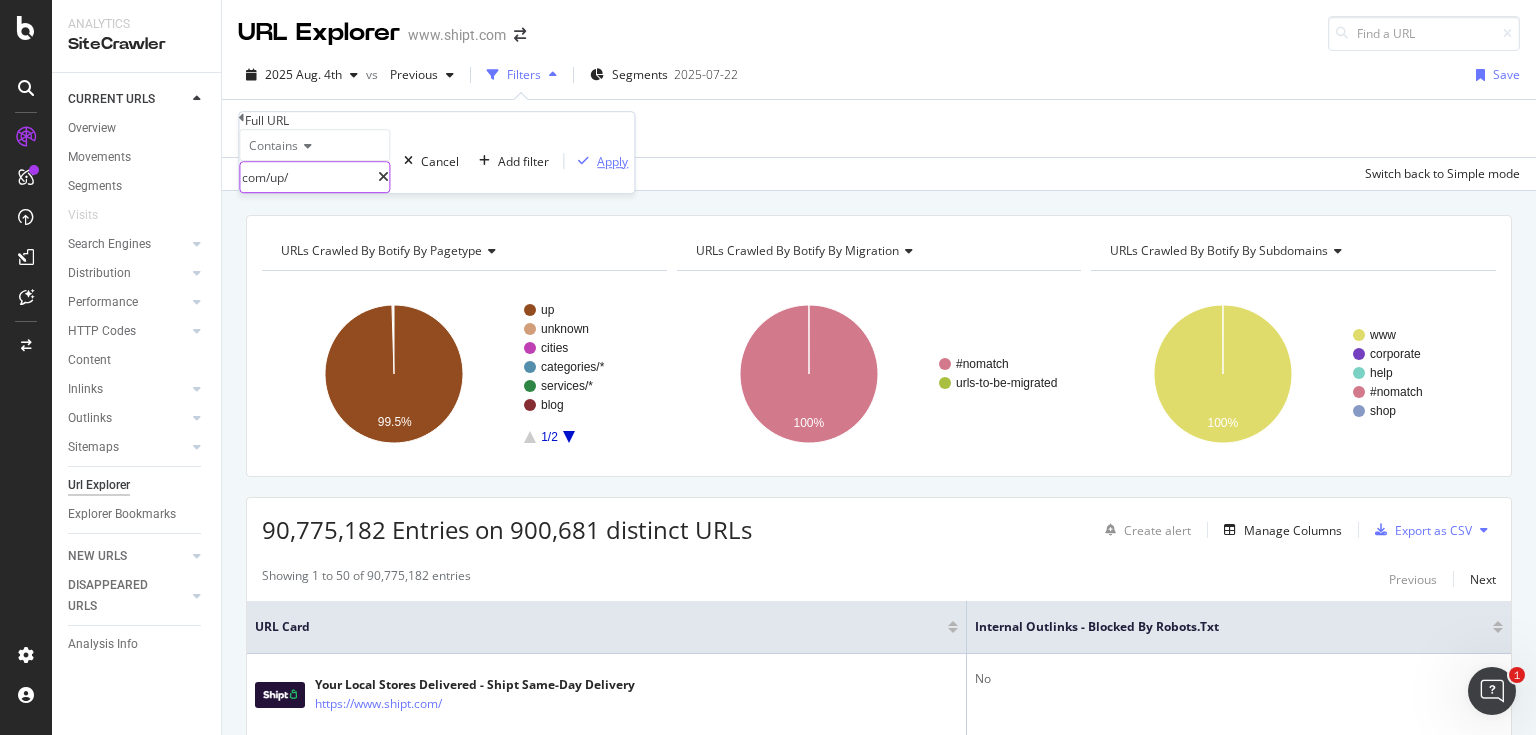 type on "com/up/" 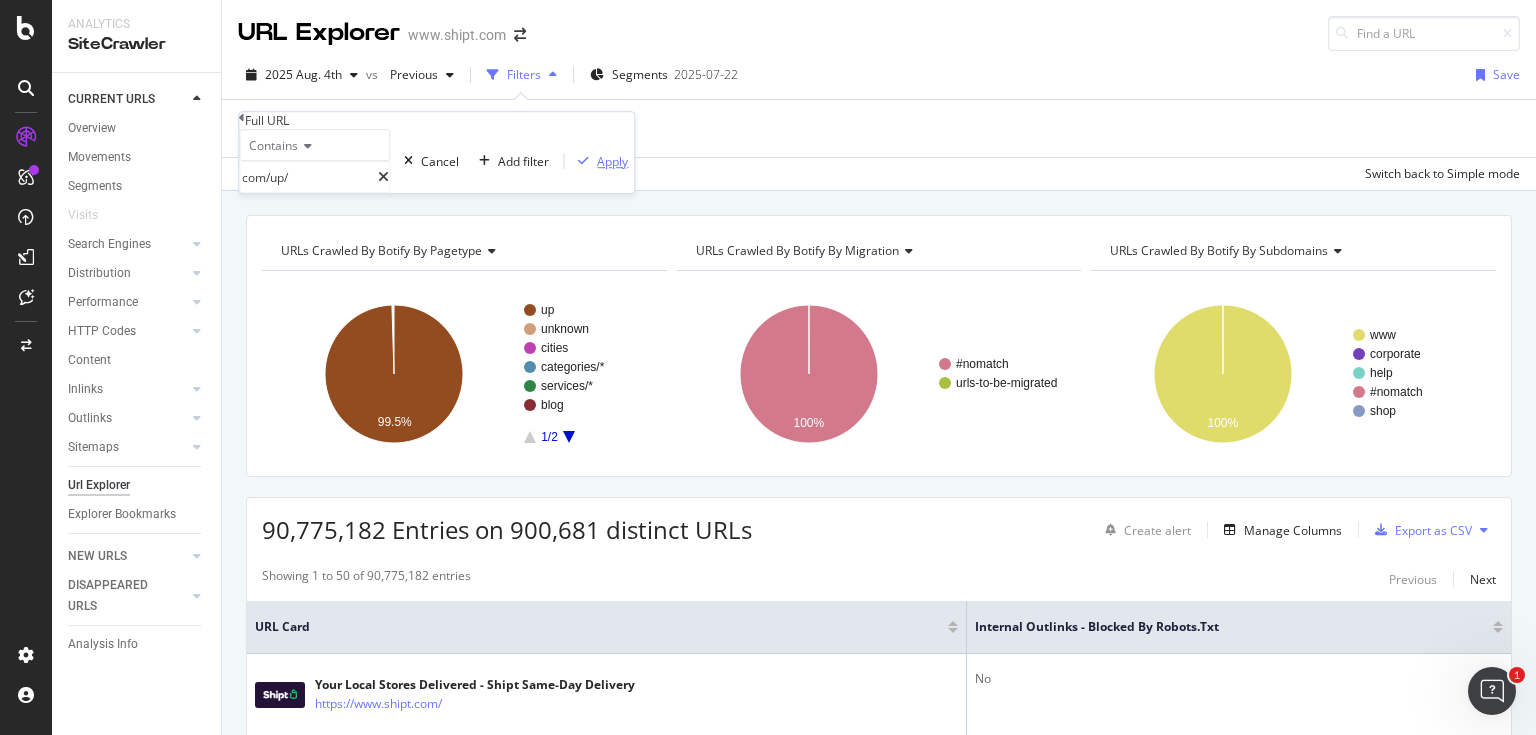 click on "Apply" at bounding box center [612, 161] 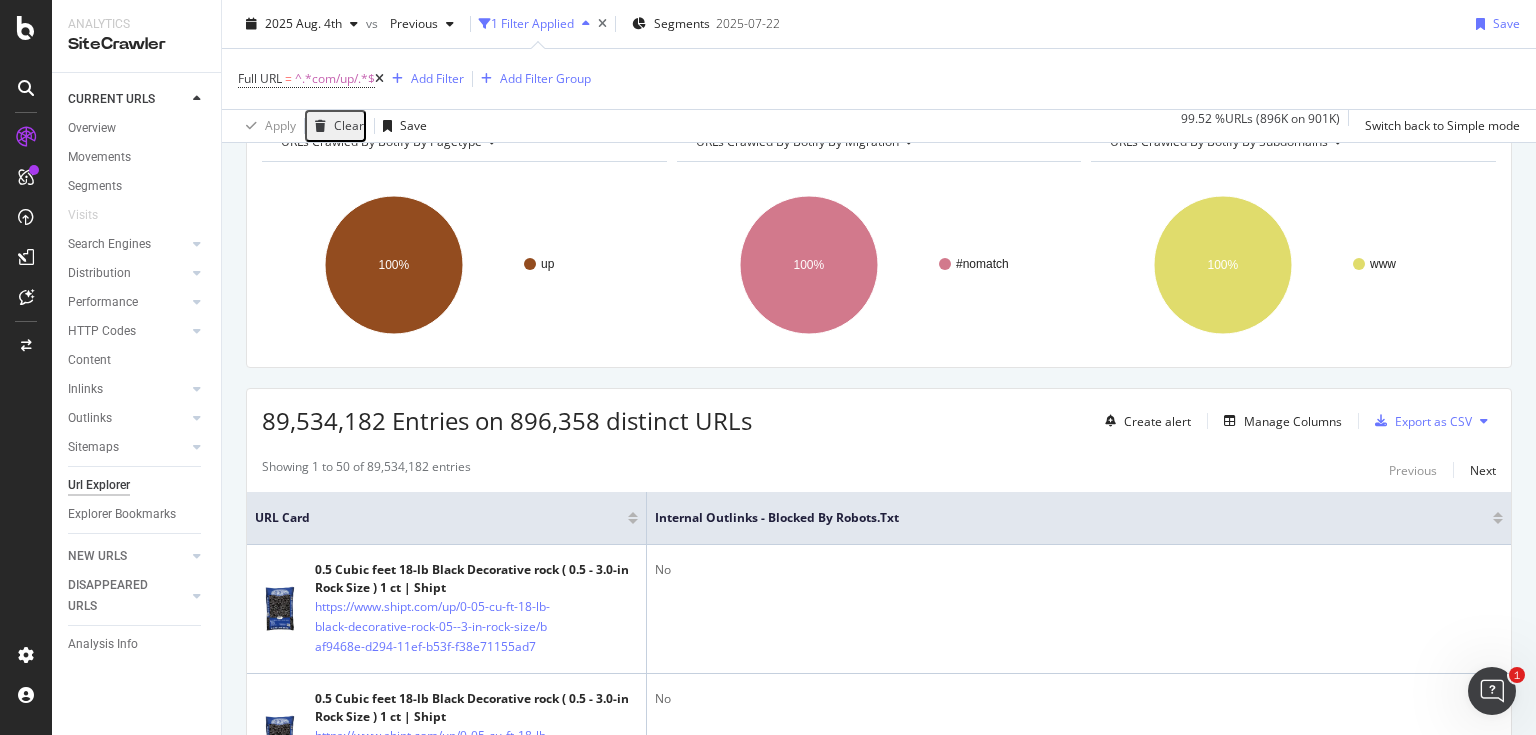 scroll, scrollTop: 0, scrollLeft: 0, axis: both 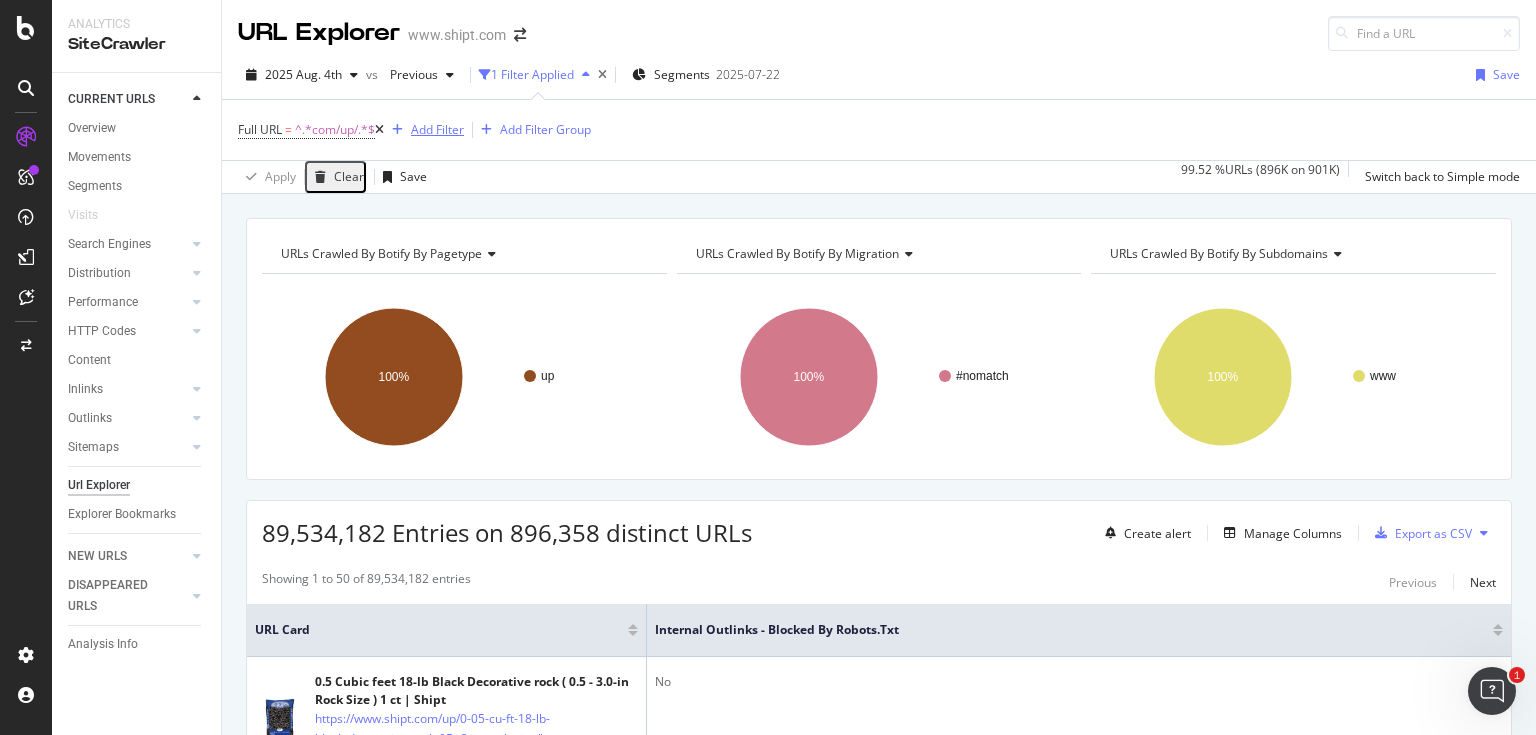 click on "Add Filter" at bounding box center (437, 129) 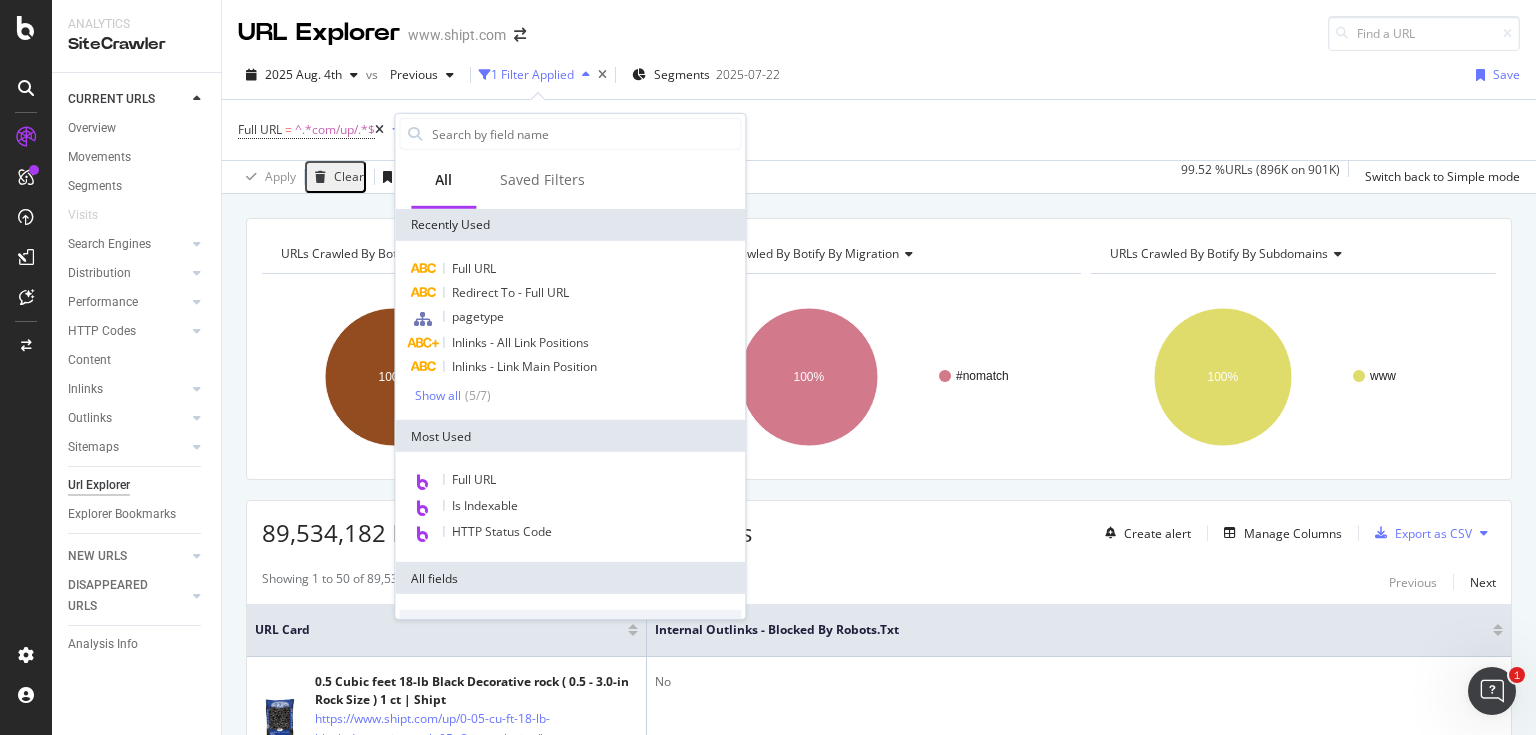 click on "Showing 1 to 50 of 89,534,182 entries Previous Next" at bounding box center (879, 582) 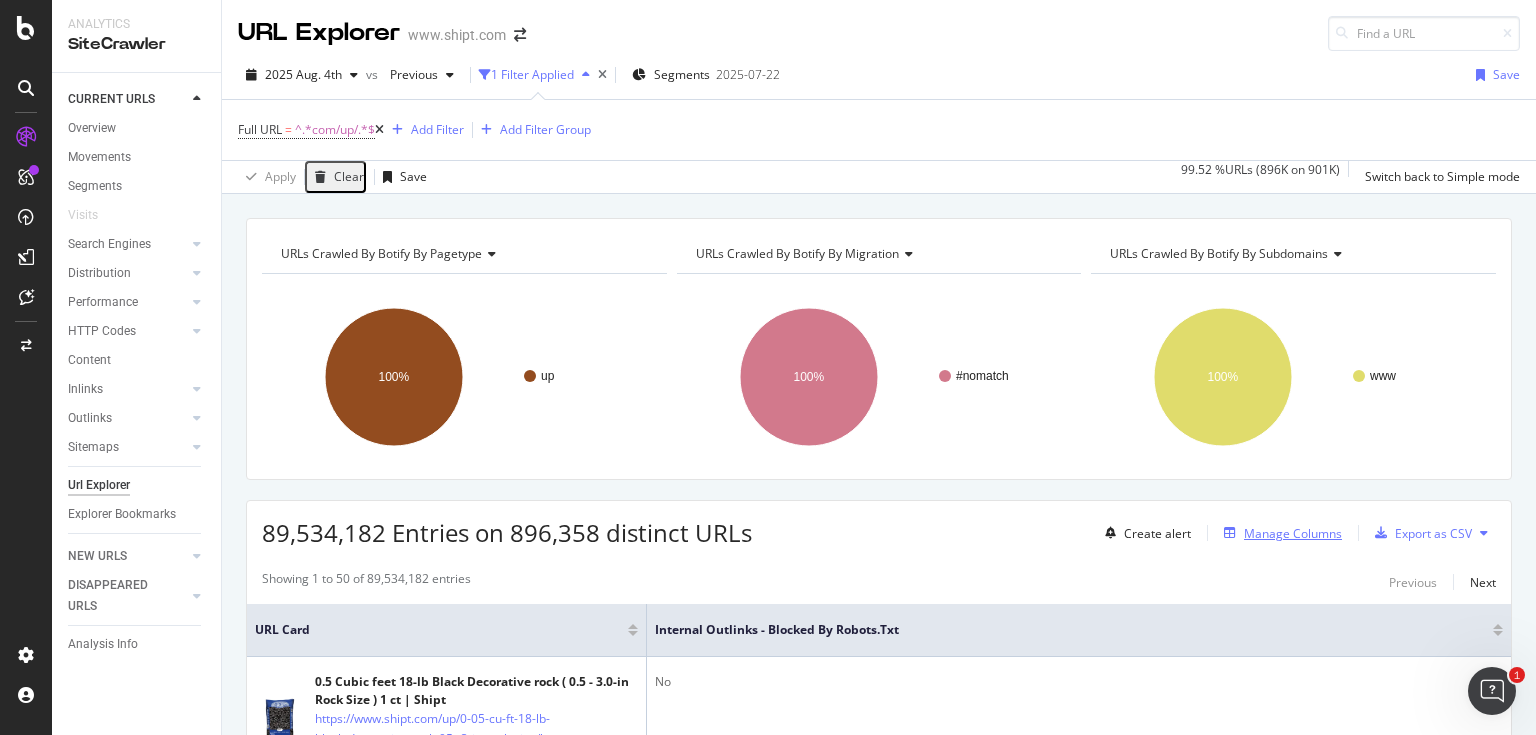 click on "Manage Columns" at bounding box center (1293, 533) 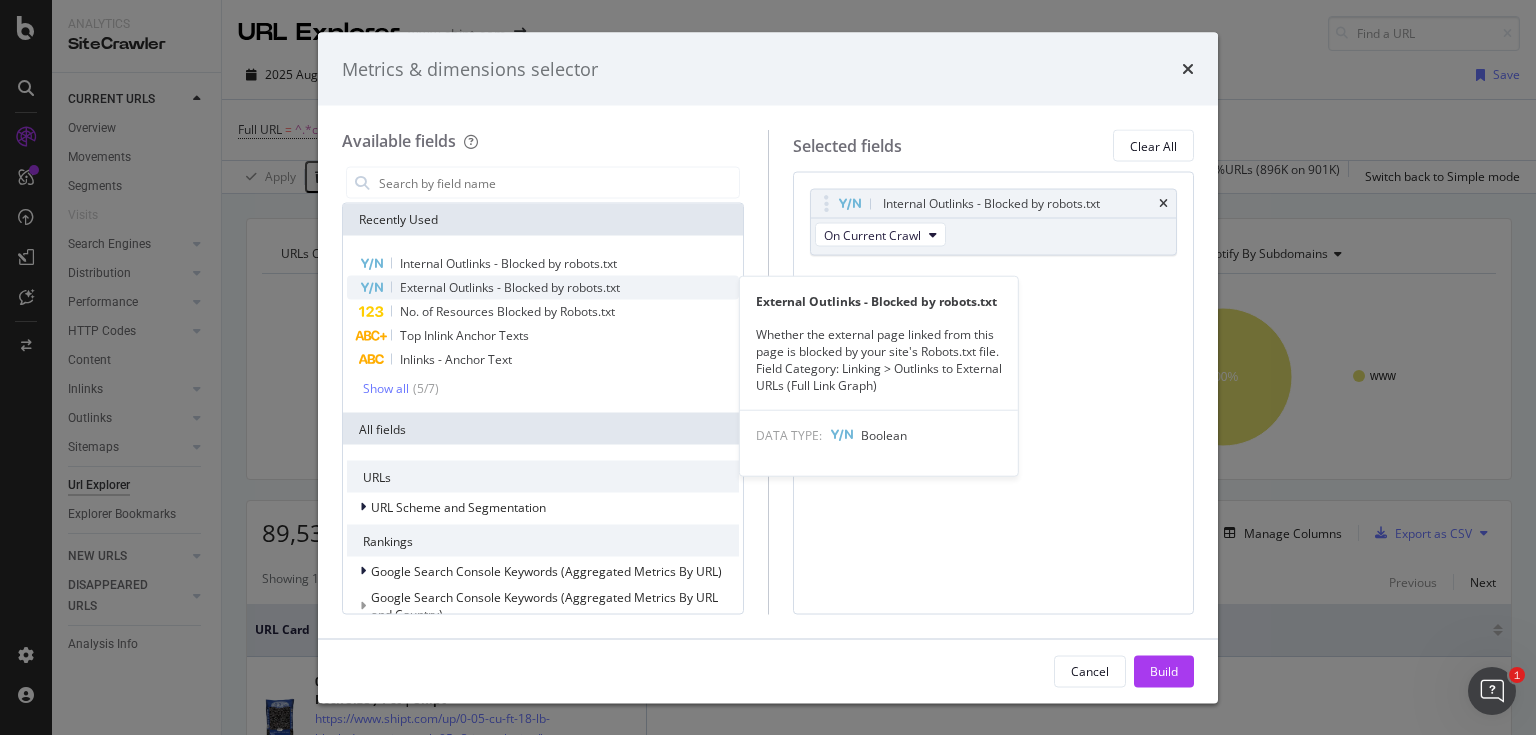click on "External Outlinks - Blocked by robots.txt" at bounding box center (543, 288) 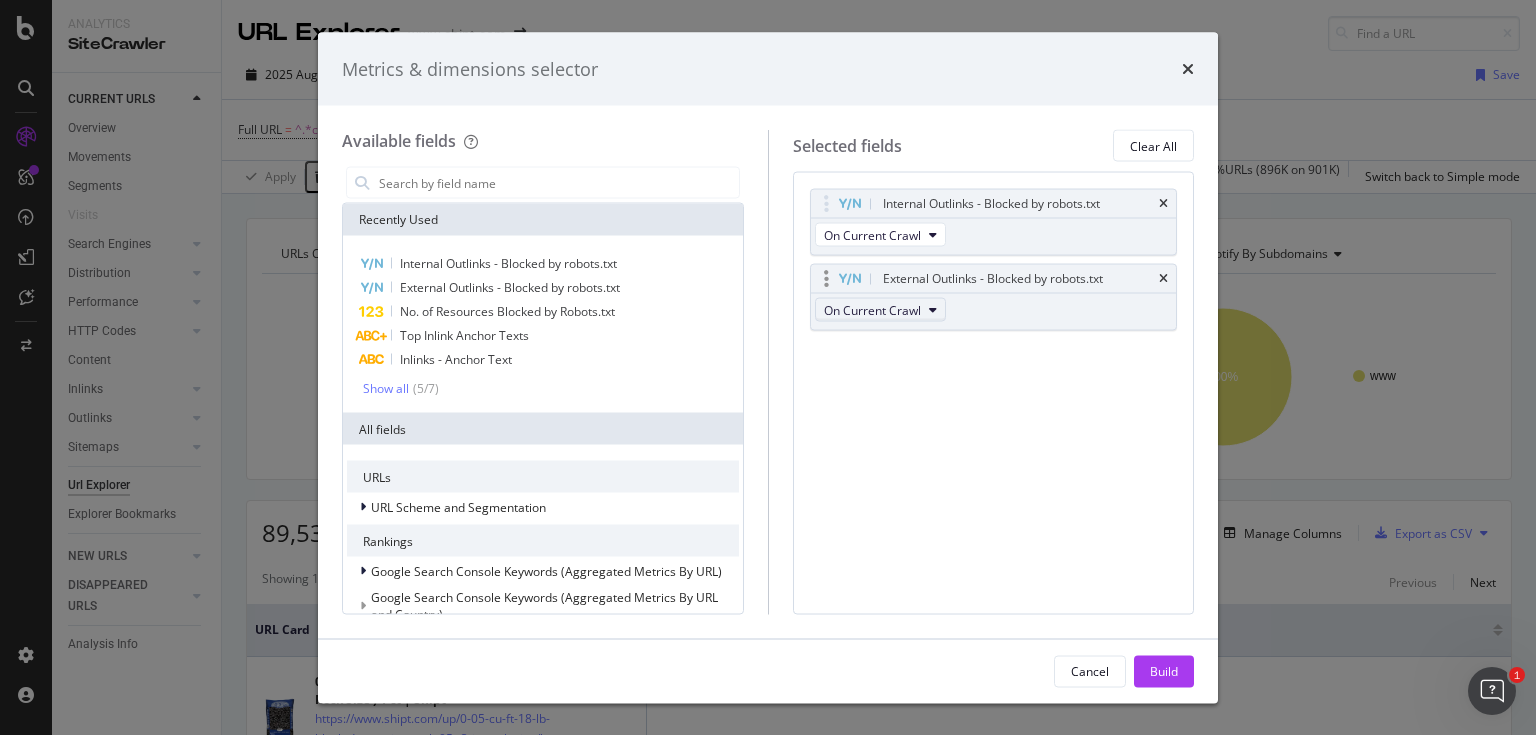 click on "On Current Crawl" at bounding box center (872, 309) 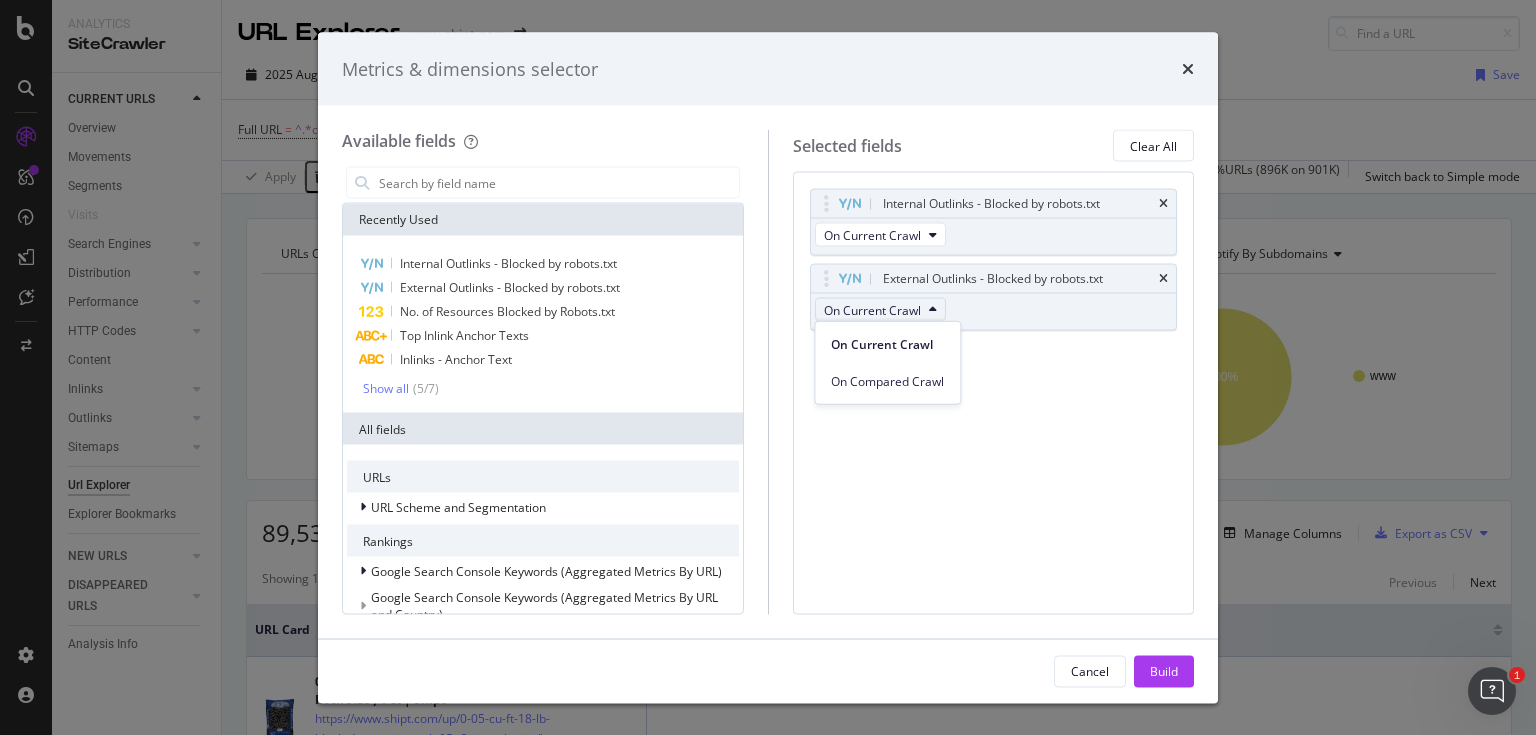 click on "Internal Outlinks - Blocked by robots.txt On Current Crawl External Outlinks - Blocked by robots.txt On Current Crawl You can use this field as a
To pick up a draggable item, press the space bar.
While dragging, use the arrow keys to move the item.
Press space again to drop the item in its new position, or press escape to cancel." at bounding box center [994, 393] 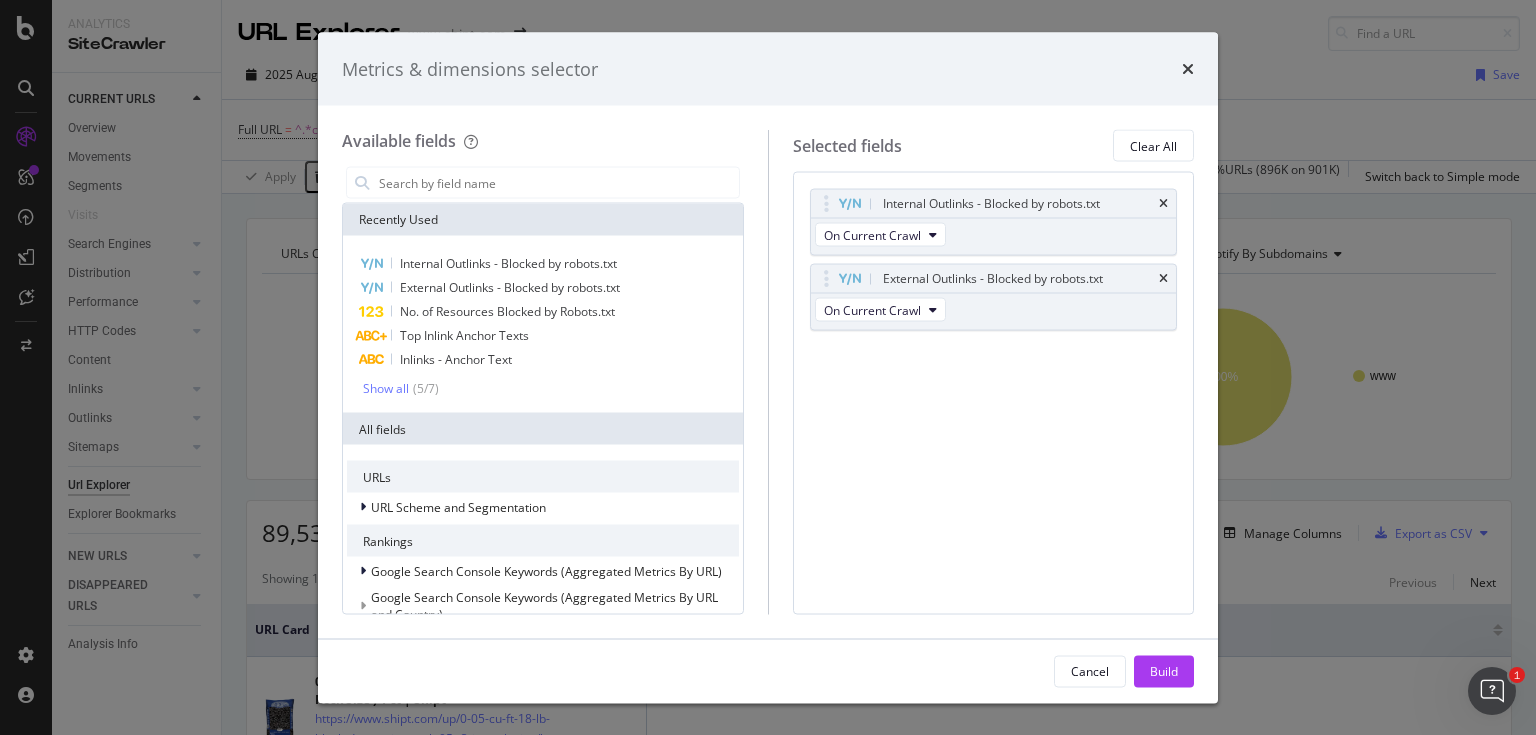 drag, startPoint x: 1179, startPoint y: 661, endPoint x: 1248, endPoint y: 518, distance: 158.77657 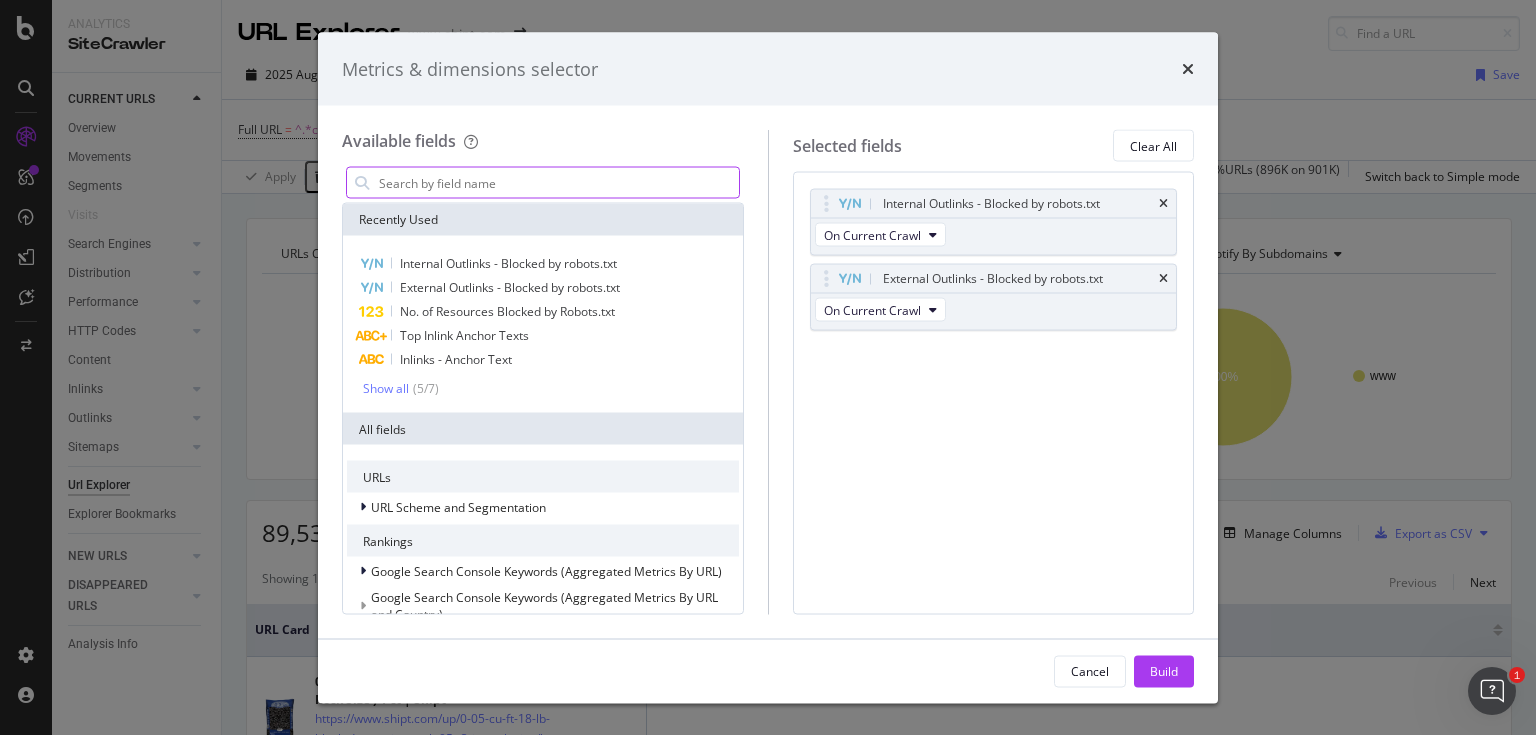 click at bounding box center (558, 183) 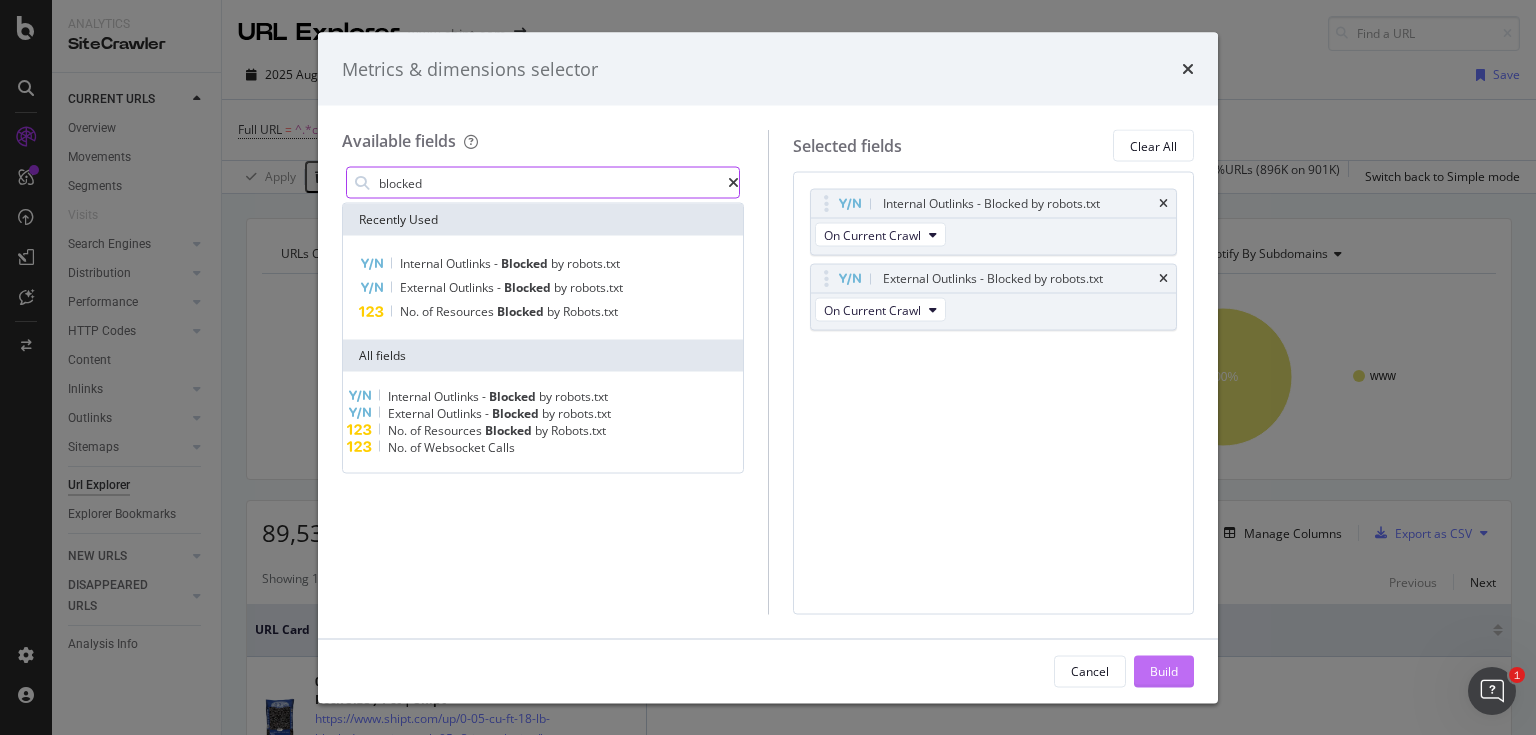 type on "blocked" 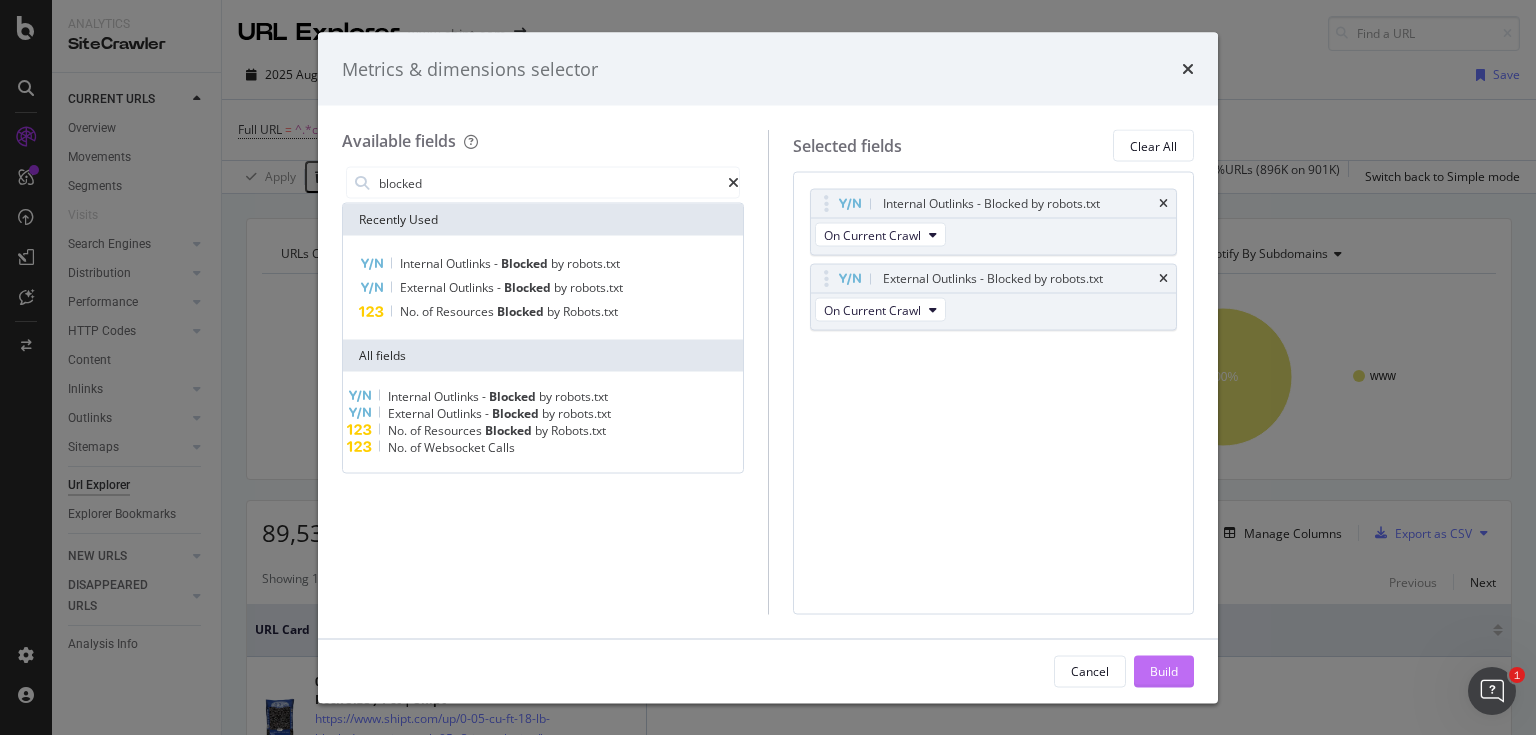 click on "Build" at bounding box center (1164, 671) 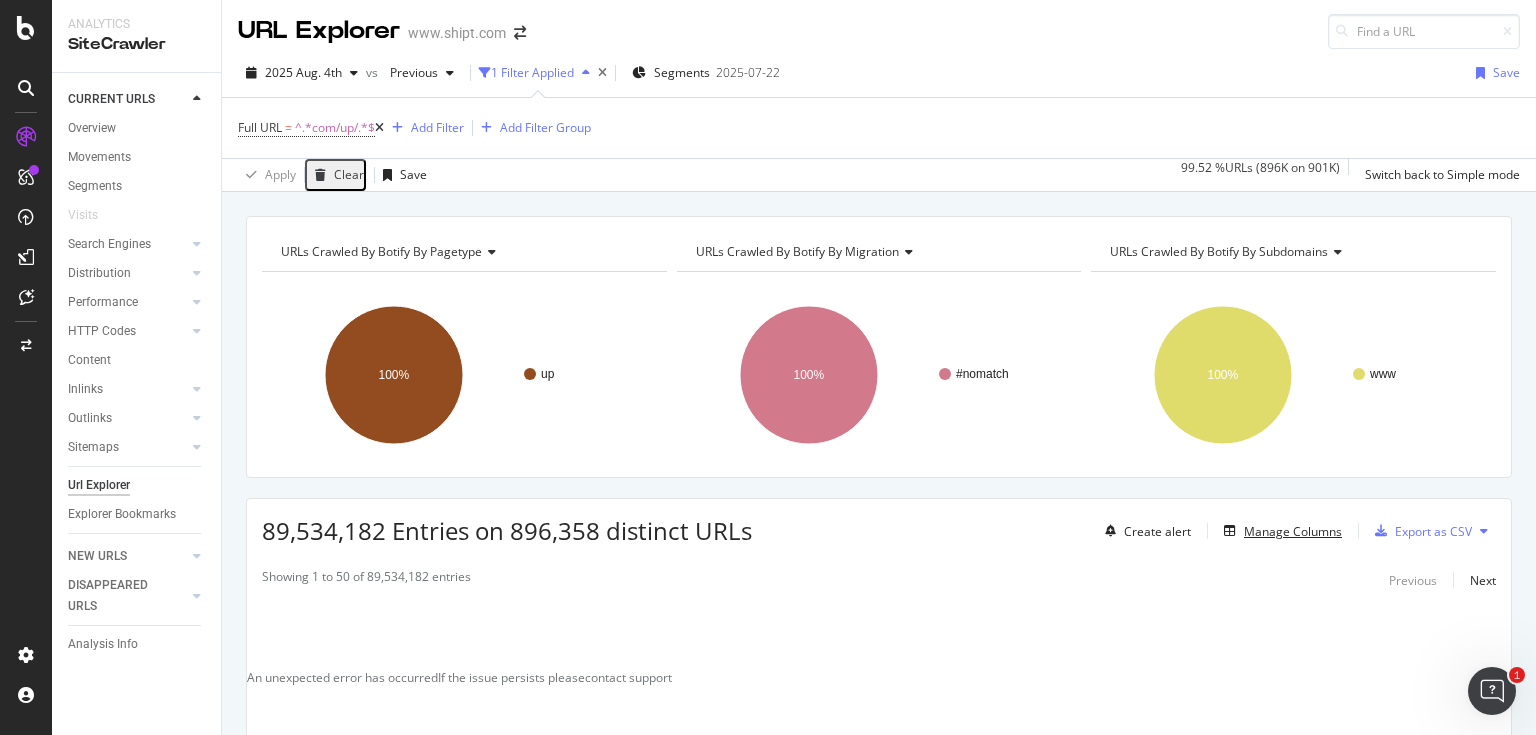 scroll, scrollTop: 0, scrollLeft: 0, axis: both 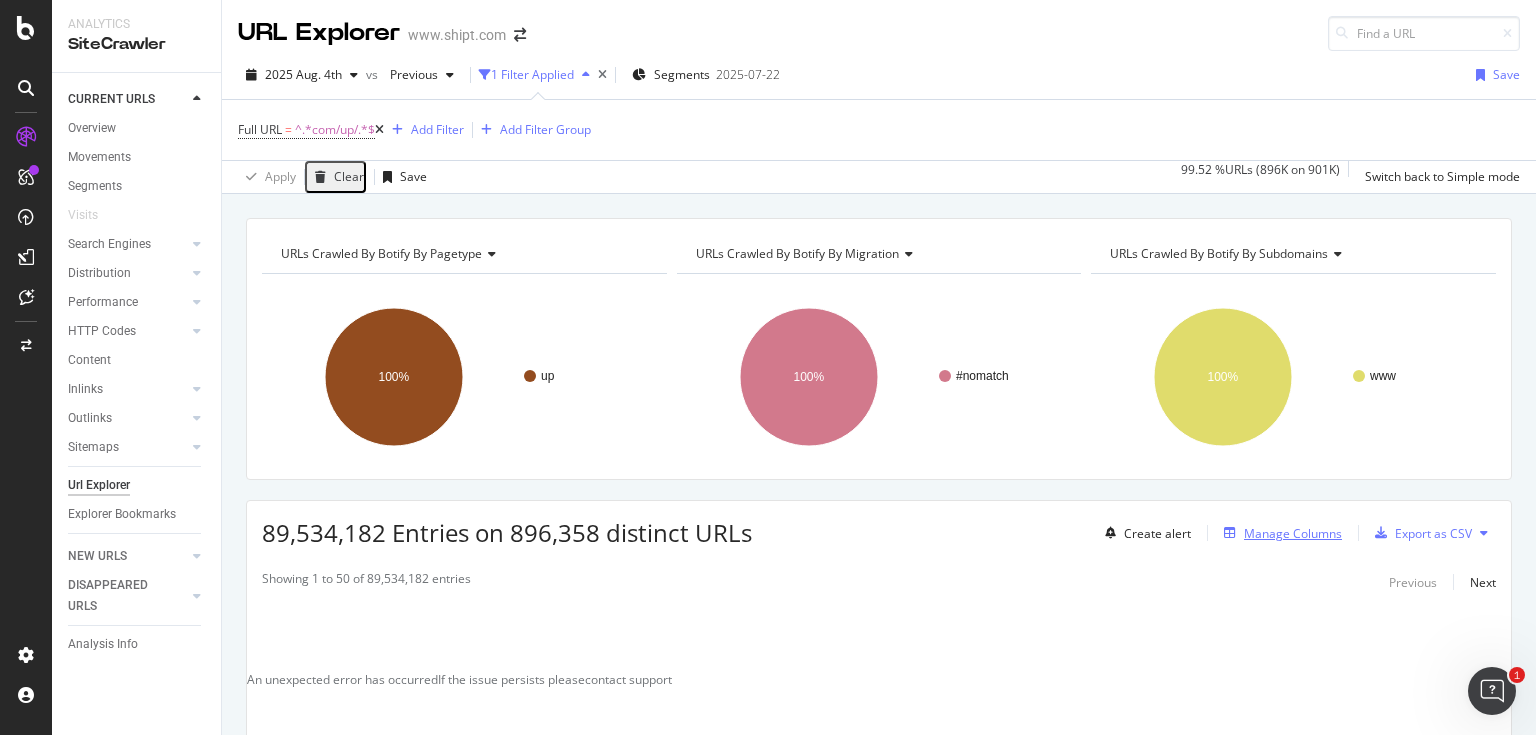 click on "Manage Columns" at bounding box center (1293, 533) 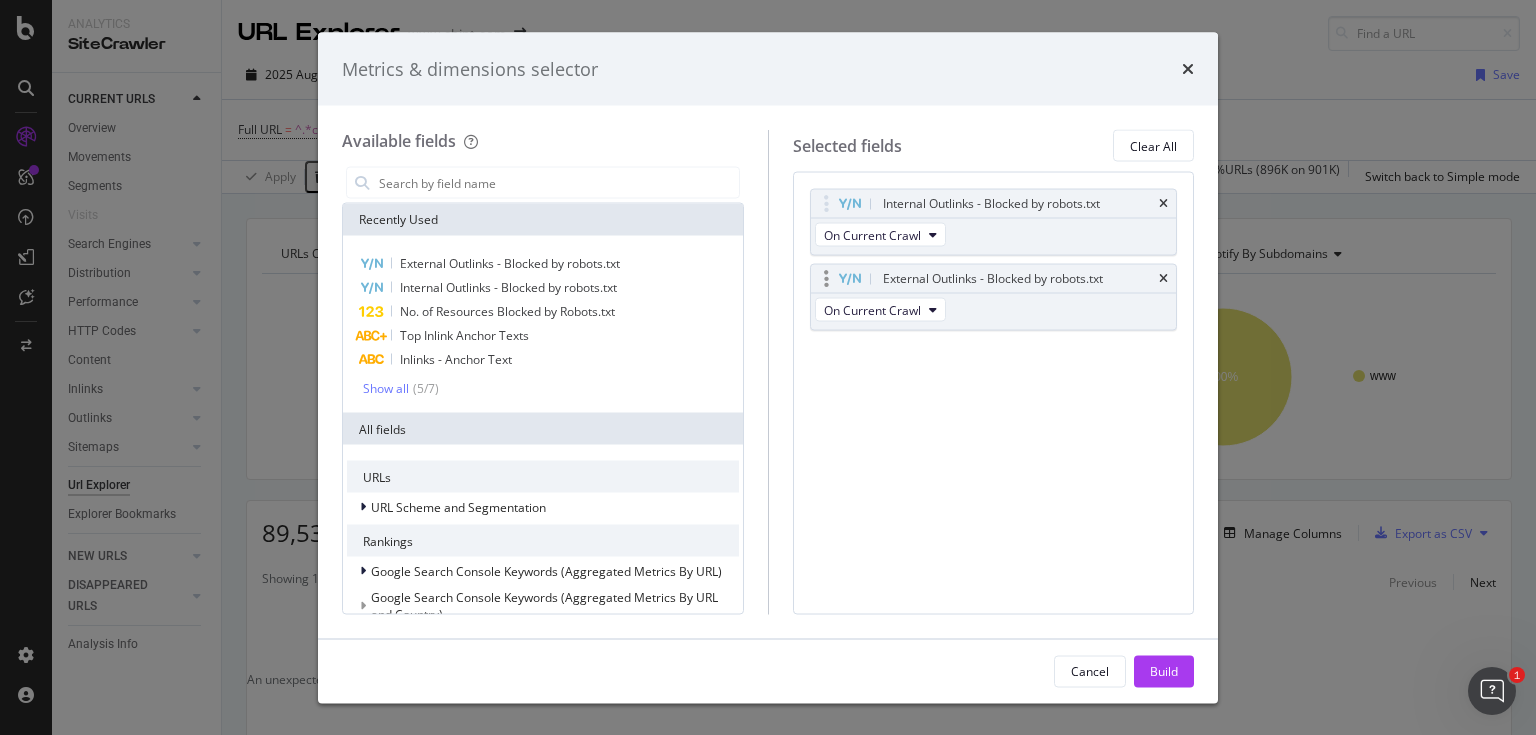 click on "External Outlinks - Blocked by robots.txt" at bounding box center (1017, 279) 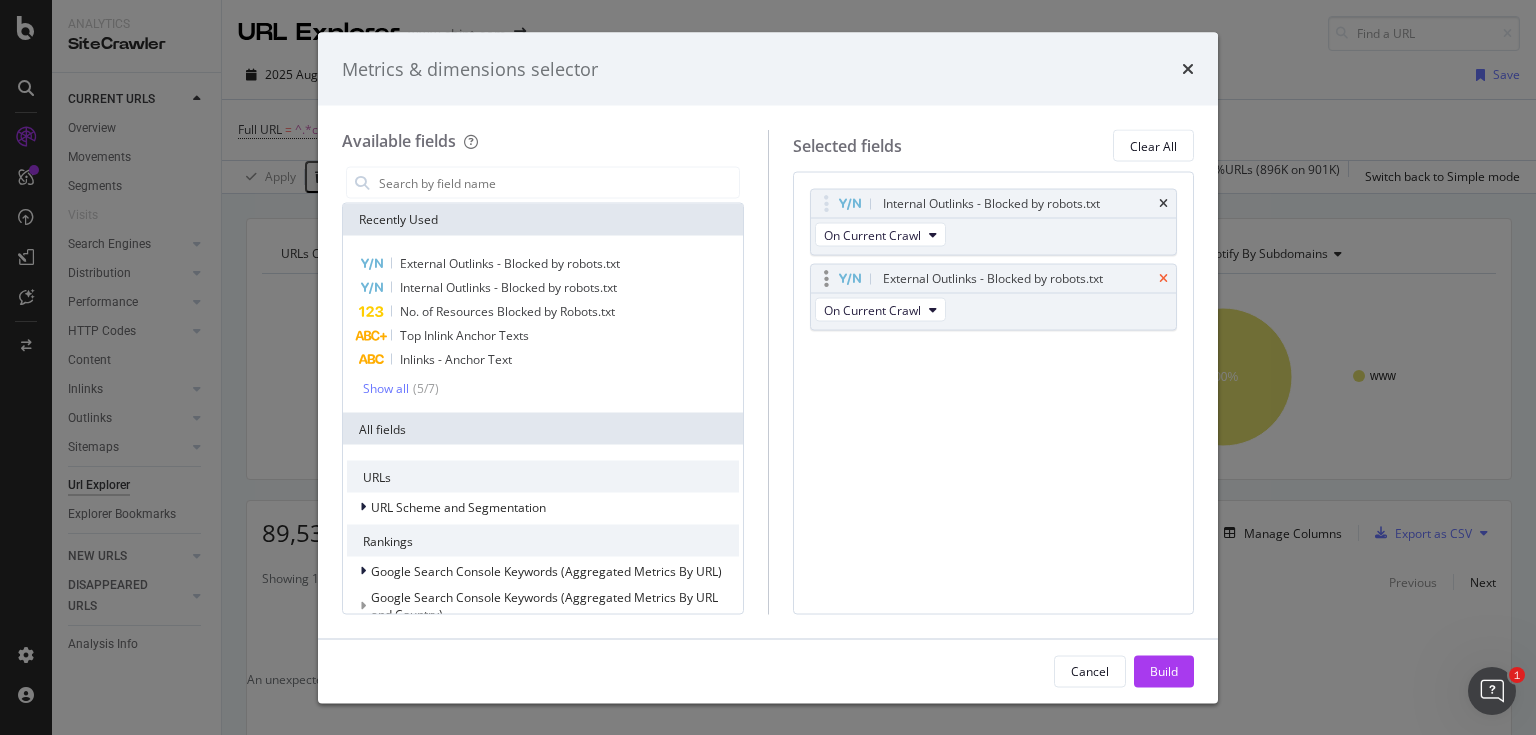 click at bounding box center [1163, 279] 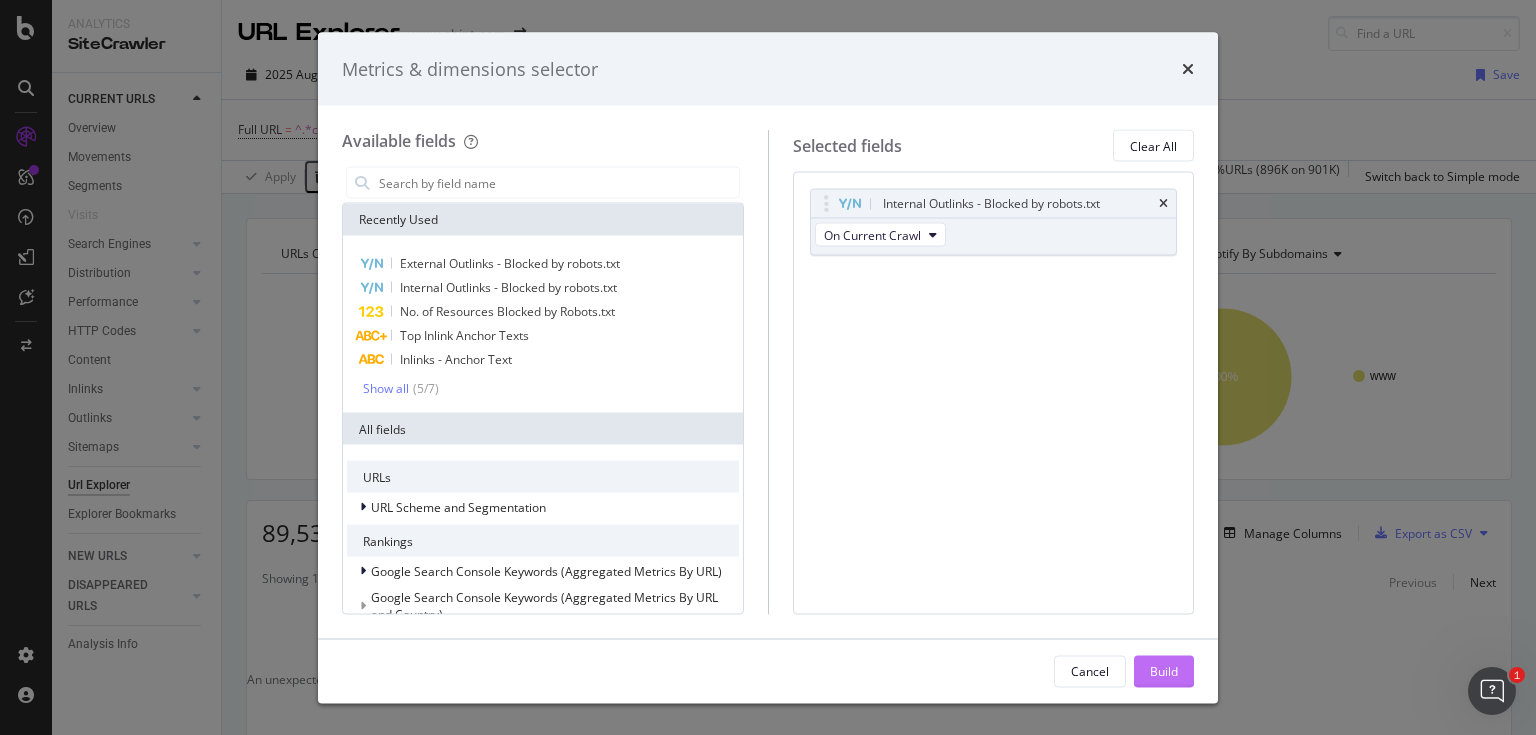 click on "Build" at bounding box center [1164, 671] 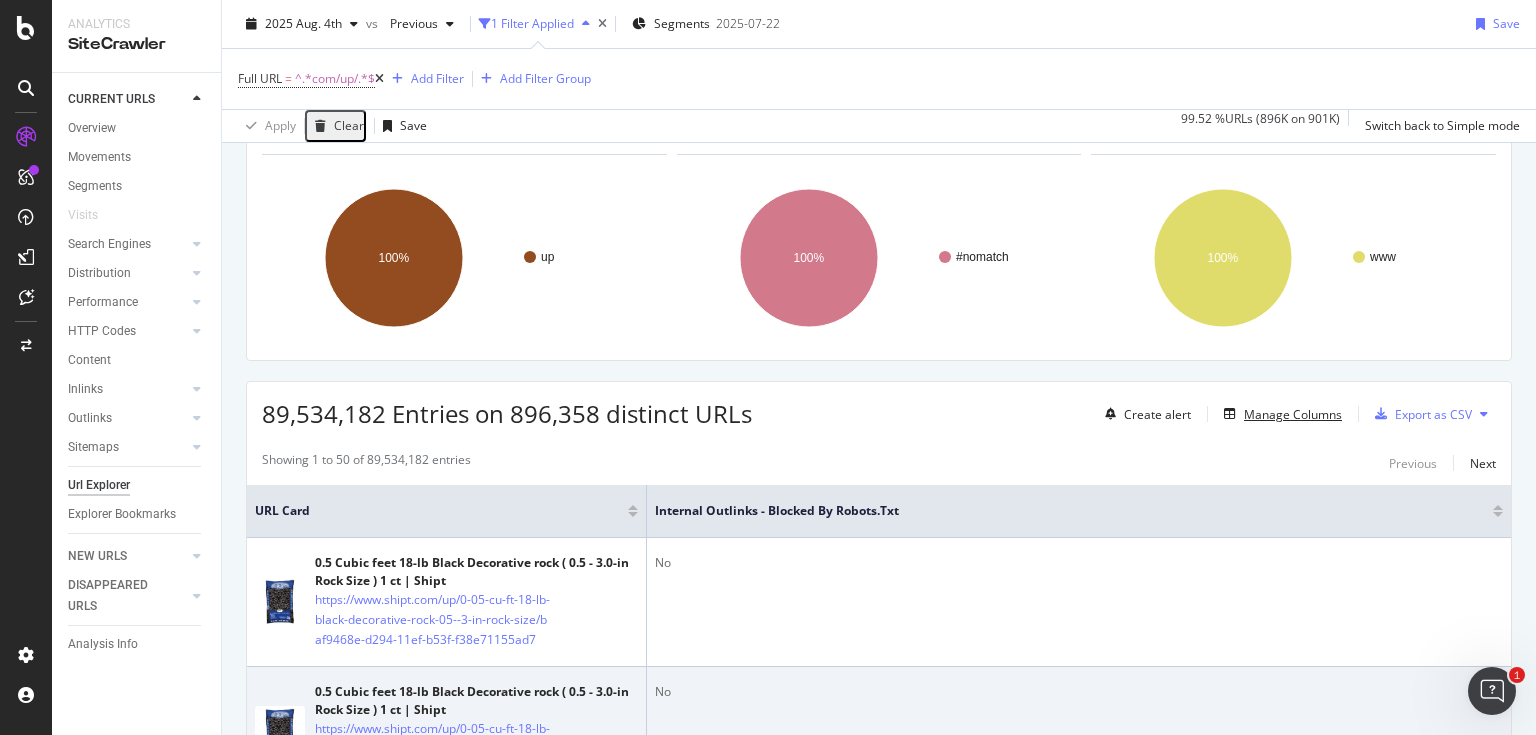 scroll, scrollTop: 560, scrollLeft: 0, axis: vertical 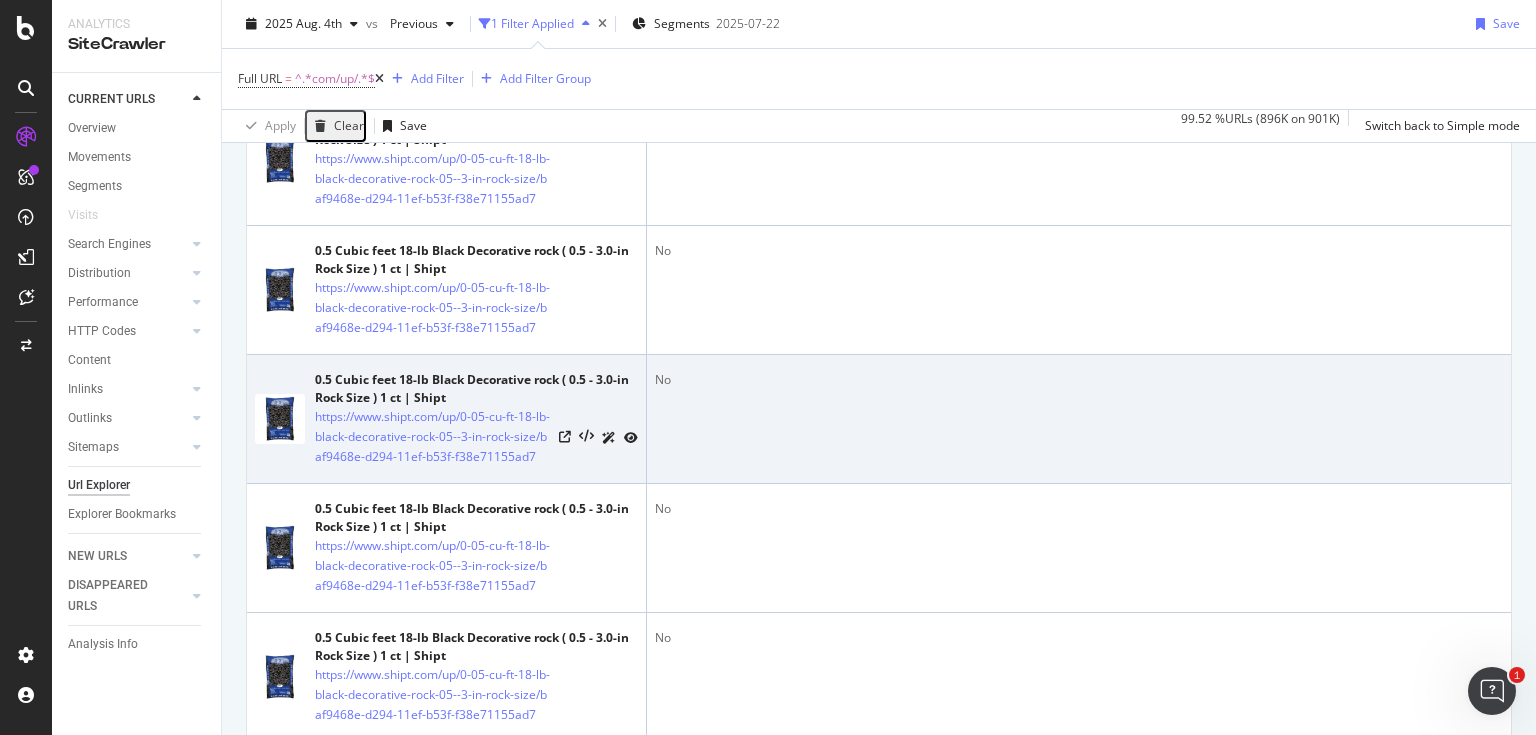 drag, startPoint x: 731, startPoint y: 397, endPoint x: 759, endPoint y: 477, distance: 84.758484 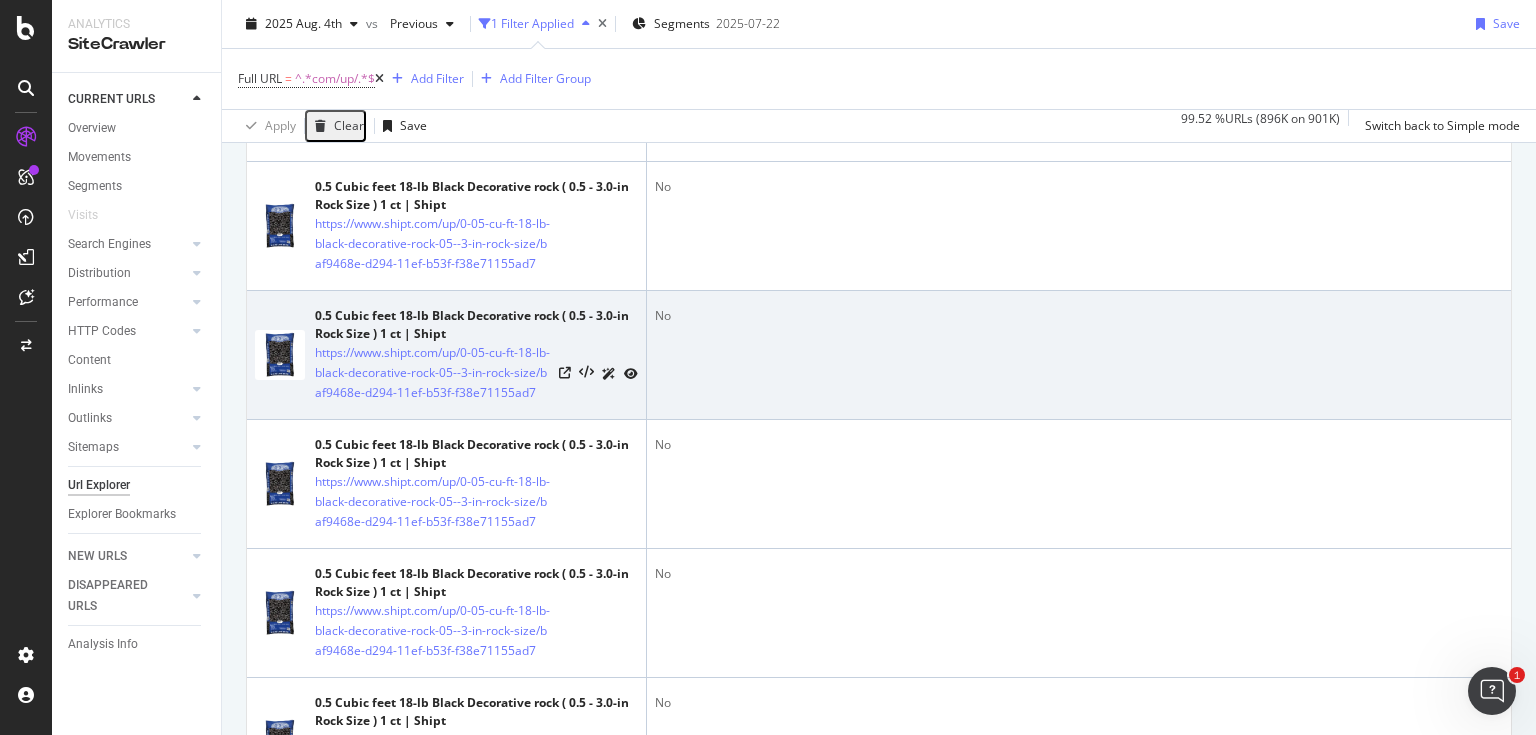 scroll, scrollTop: 2572, scrollLeft: 0, axis: vertical 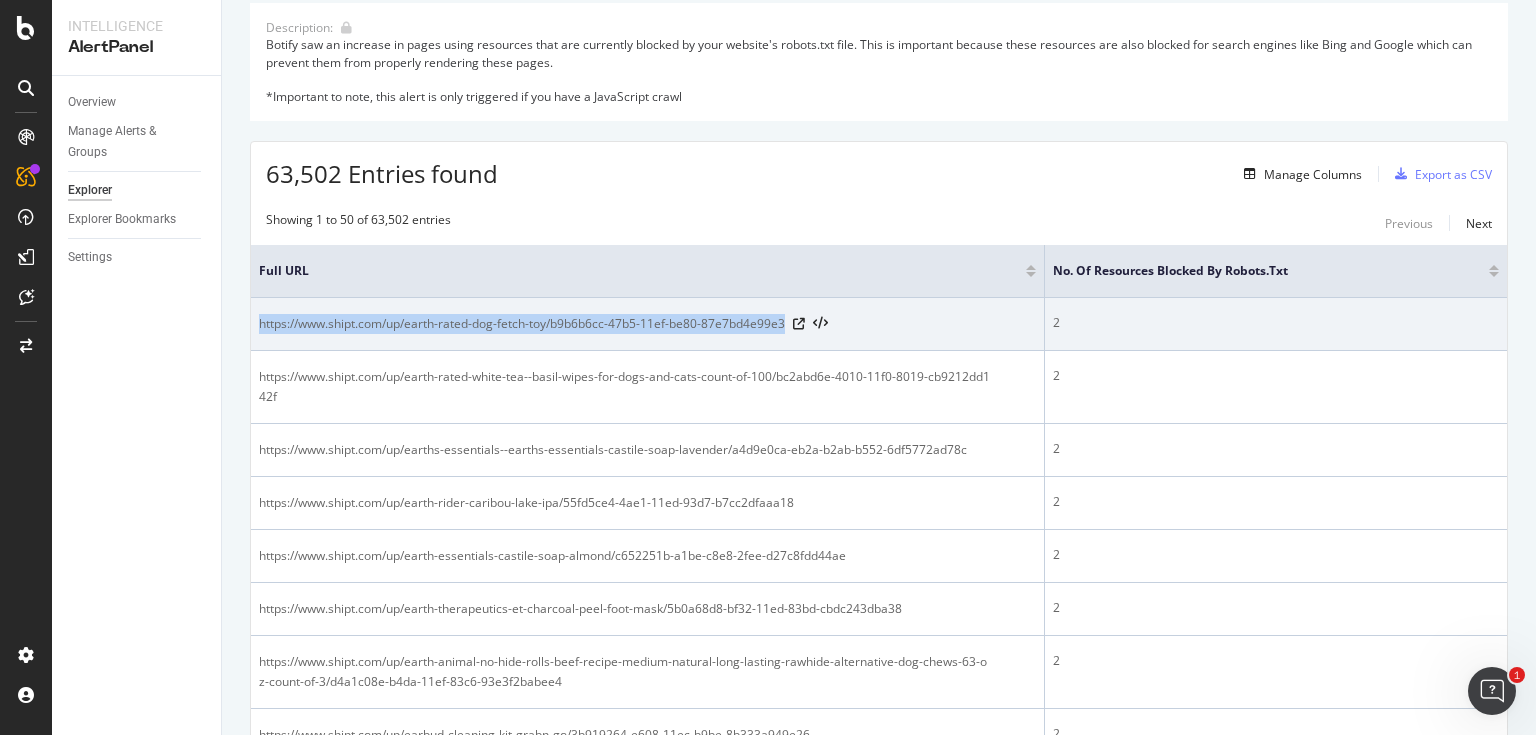 drag, startPoint x: 785, startPoint y: 326, endPoint x: 254, endPoint y: 319, distance: 531.04614 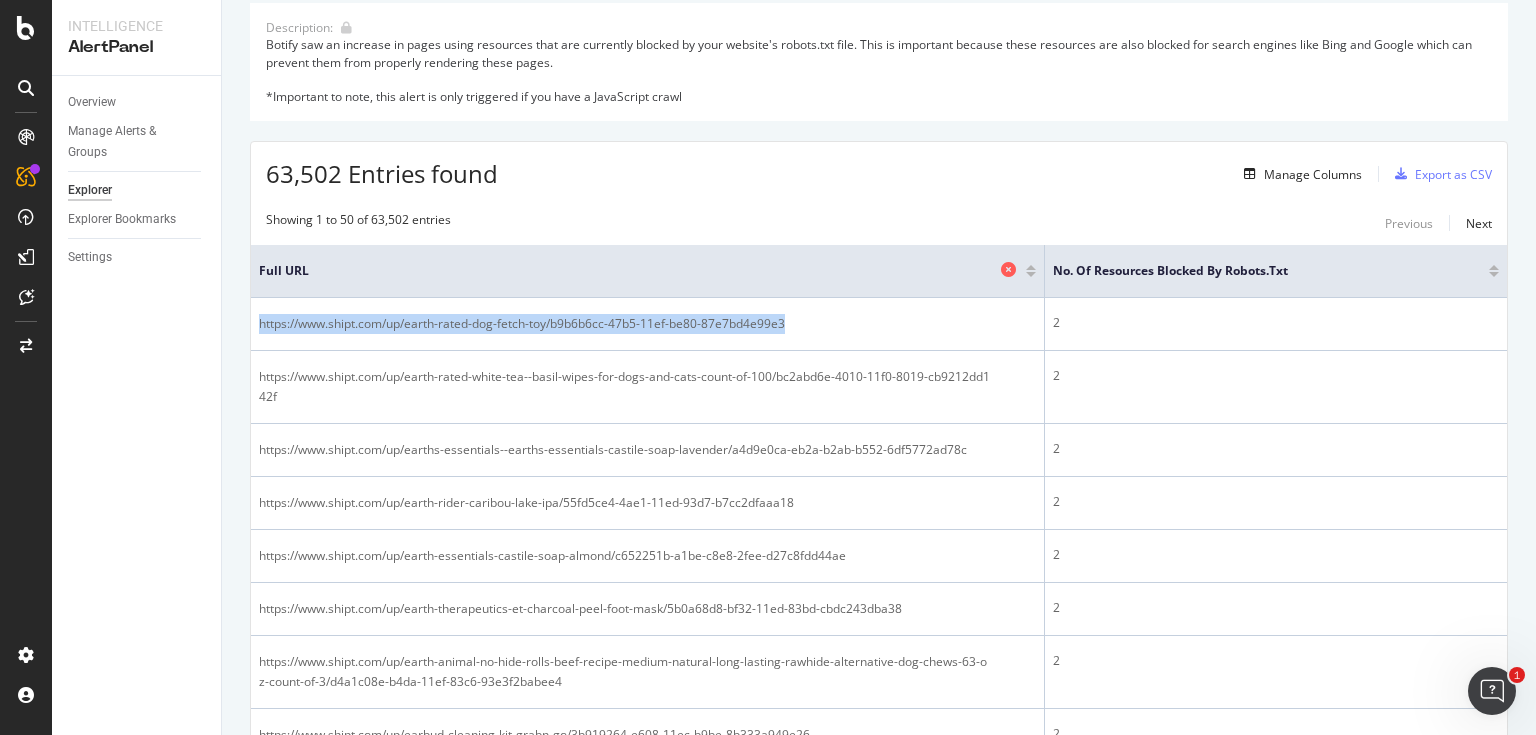 copy on "https://www.shipt.com/up/earth-rated-dog-fetch-toy/b9b6b6cc-47b5-11ef-be80-87e7bd4e99e3" 